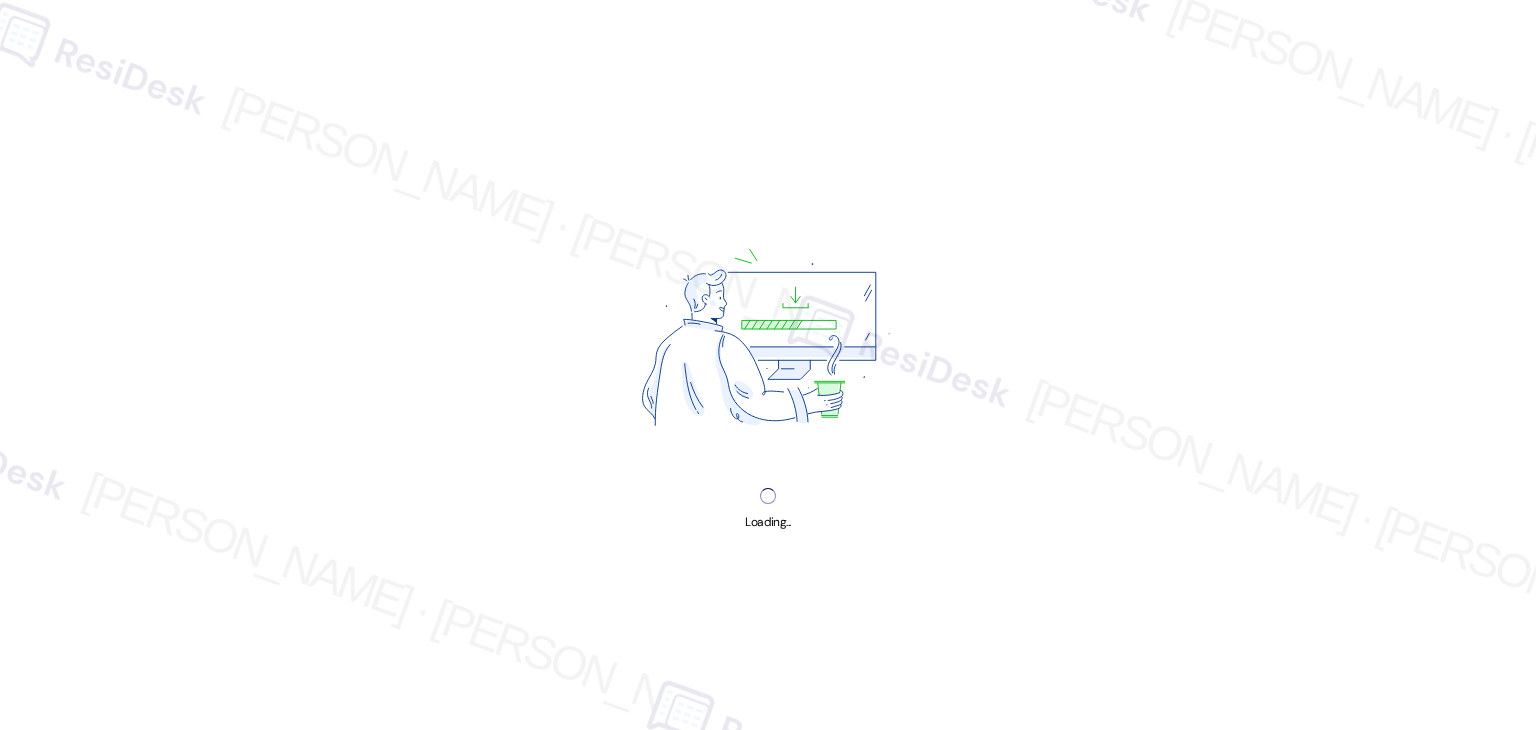 scroll, scrollTop: 0, scrollLeft: 0, axis: both 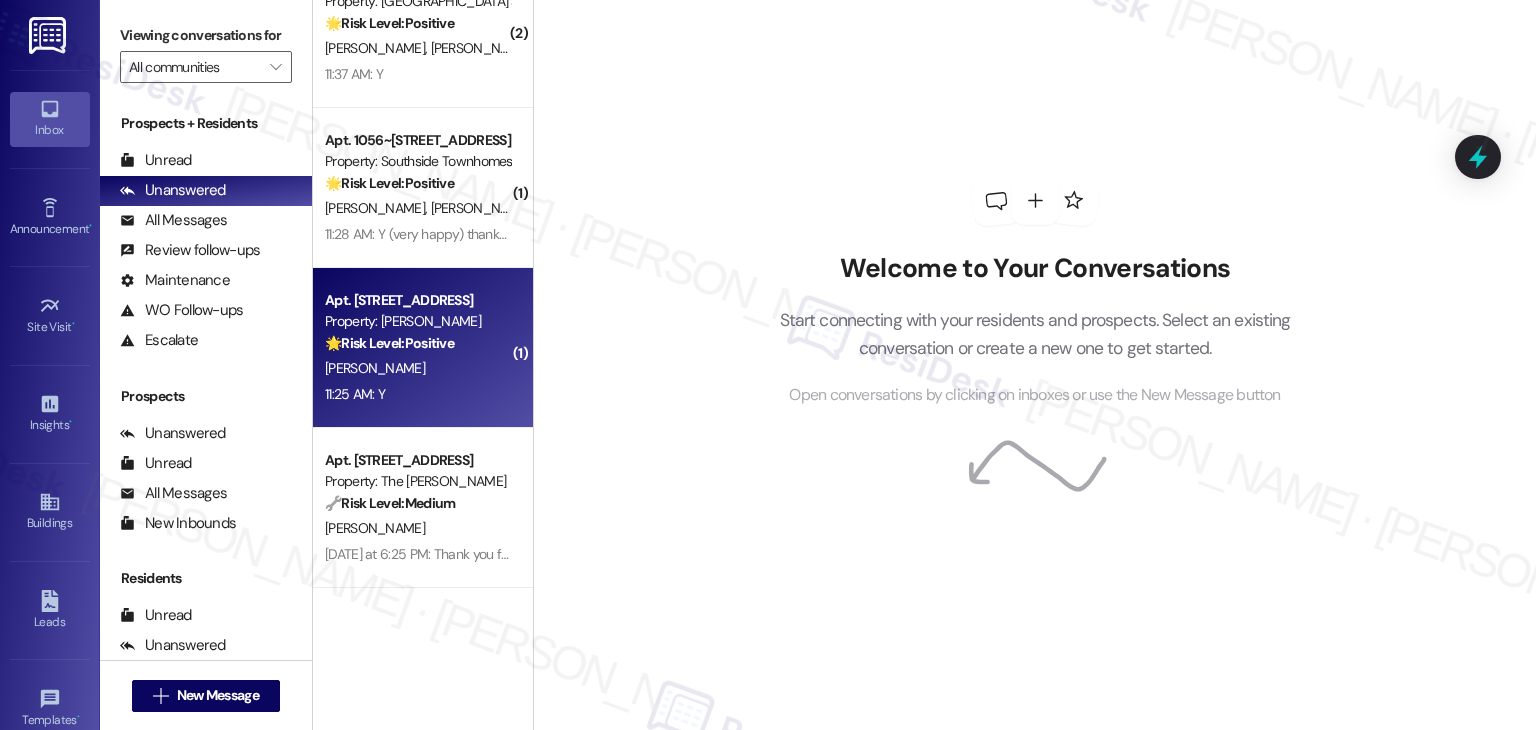 click on "11:25 AM: Y 11:25 AM: Y" at bounding box center (417, 394) 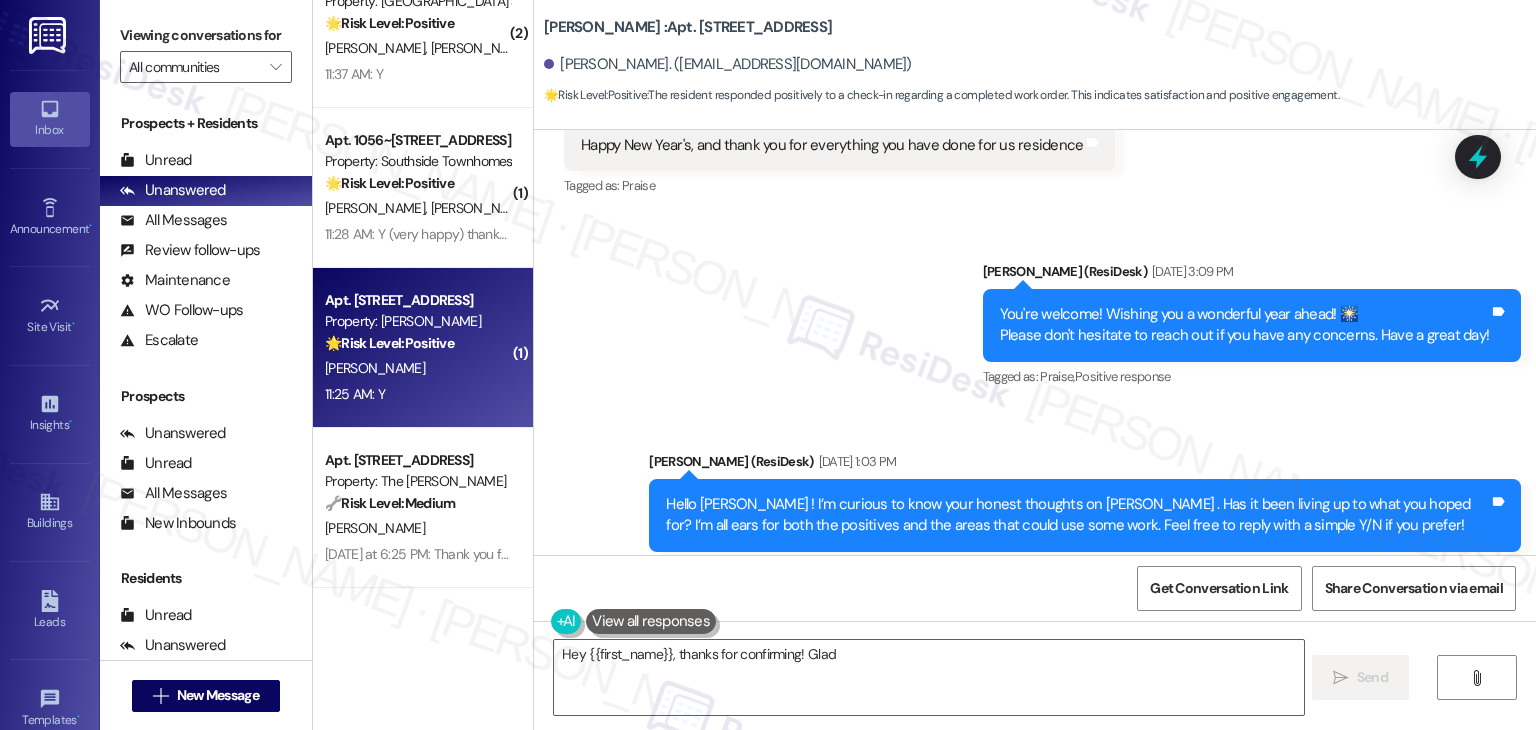 scroll, scrollTop: 13285, scrollLeft: 0, axis: vertical 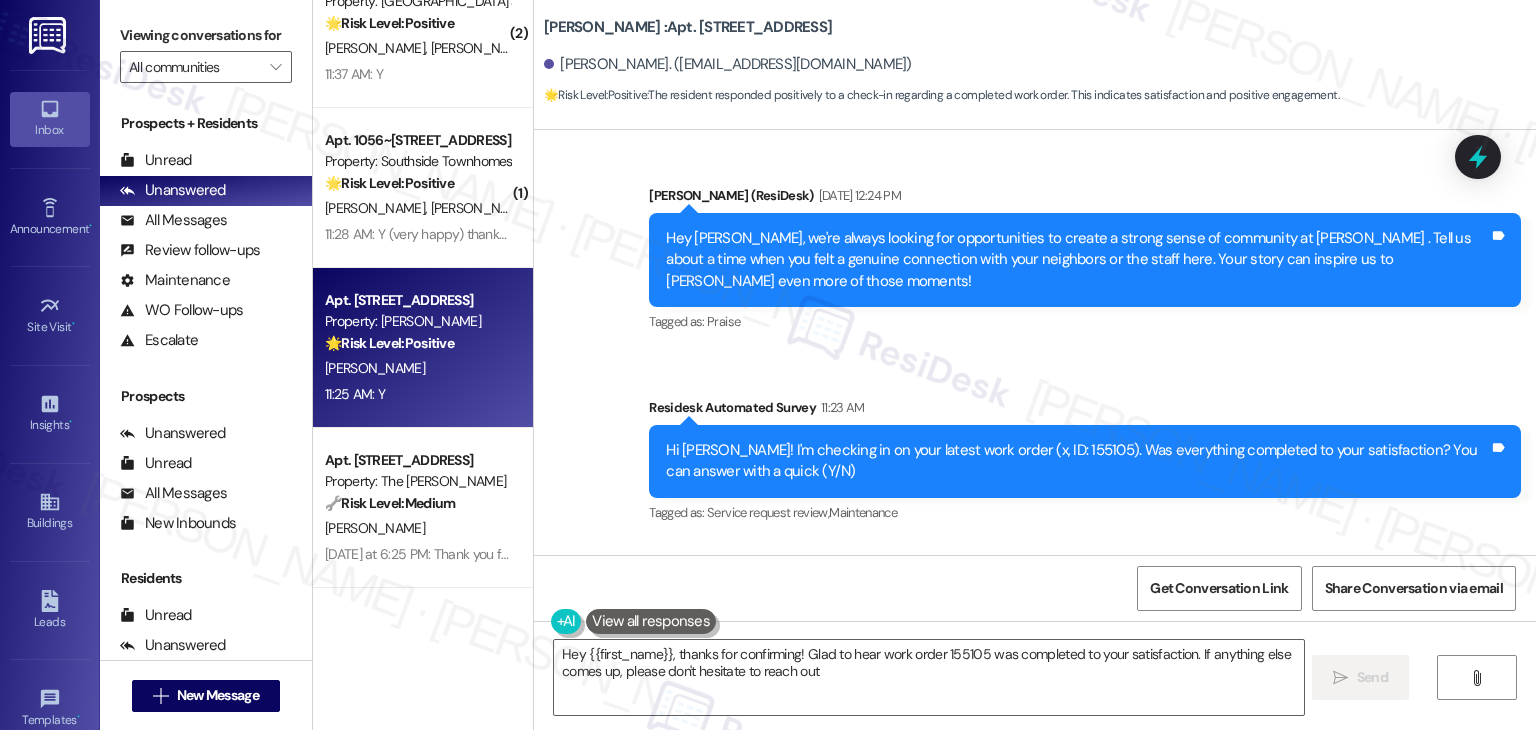 type on "Hey {{first_name}}, thanks for confirming! Glad to hear work order 155105 was completed to your satisfaction. If anything else comes up, please don't hesitate to reach out!" 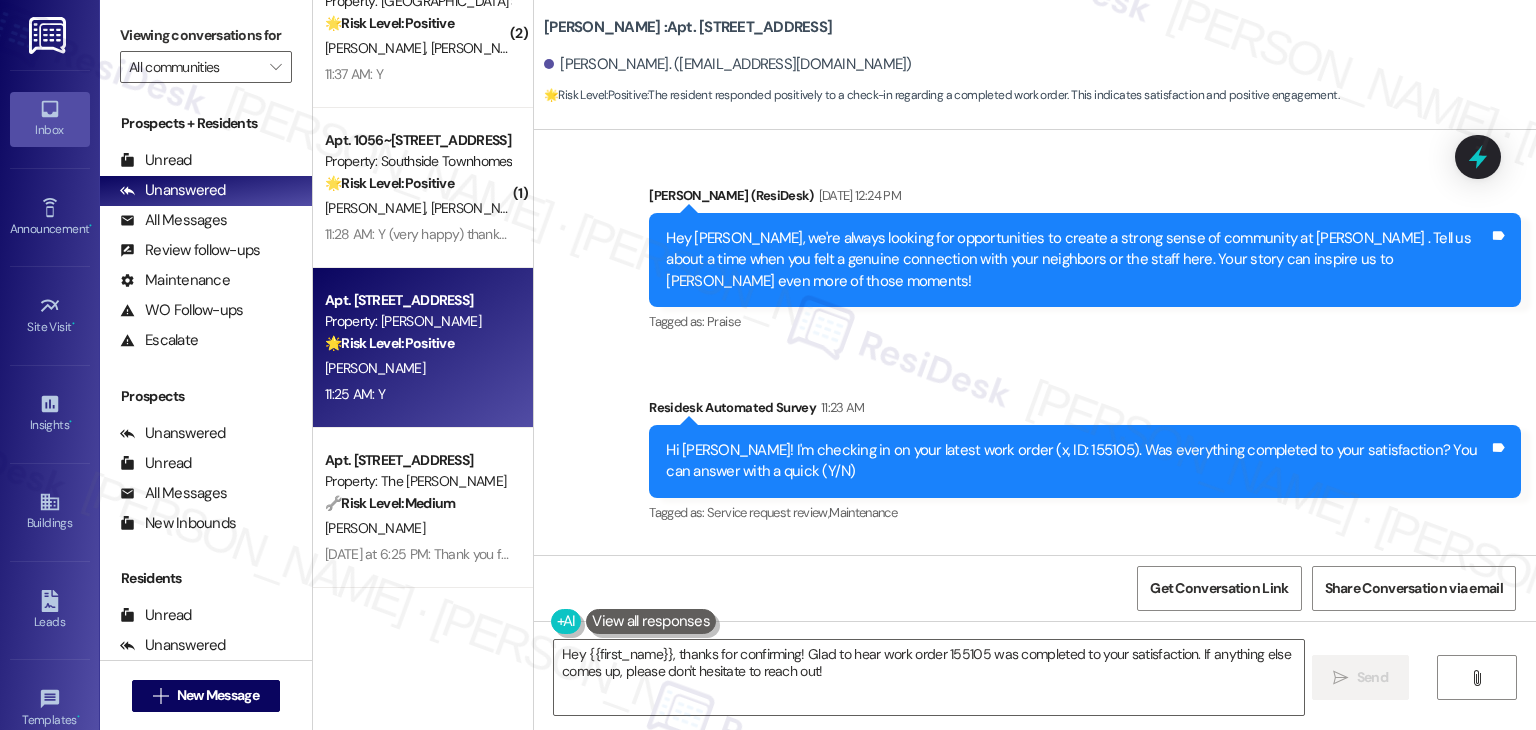 click on "Received via SMS [PERSON_NAME] 11:25 AM Y Tags and notes Tagged as:   Positive response Click to highlight conversations about Positive response" at bounding box center (1035, 626) 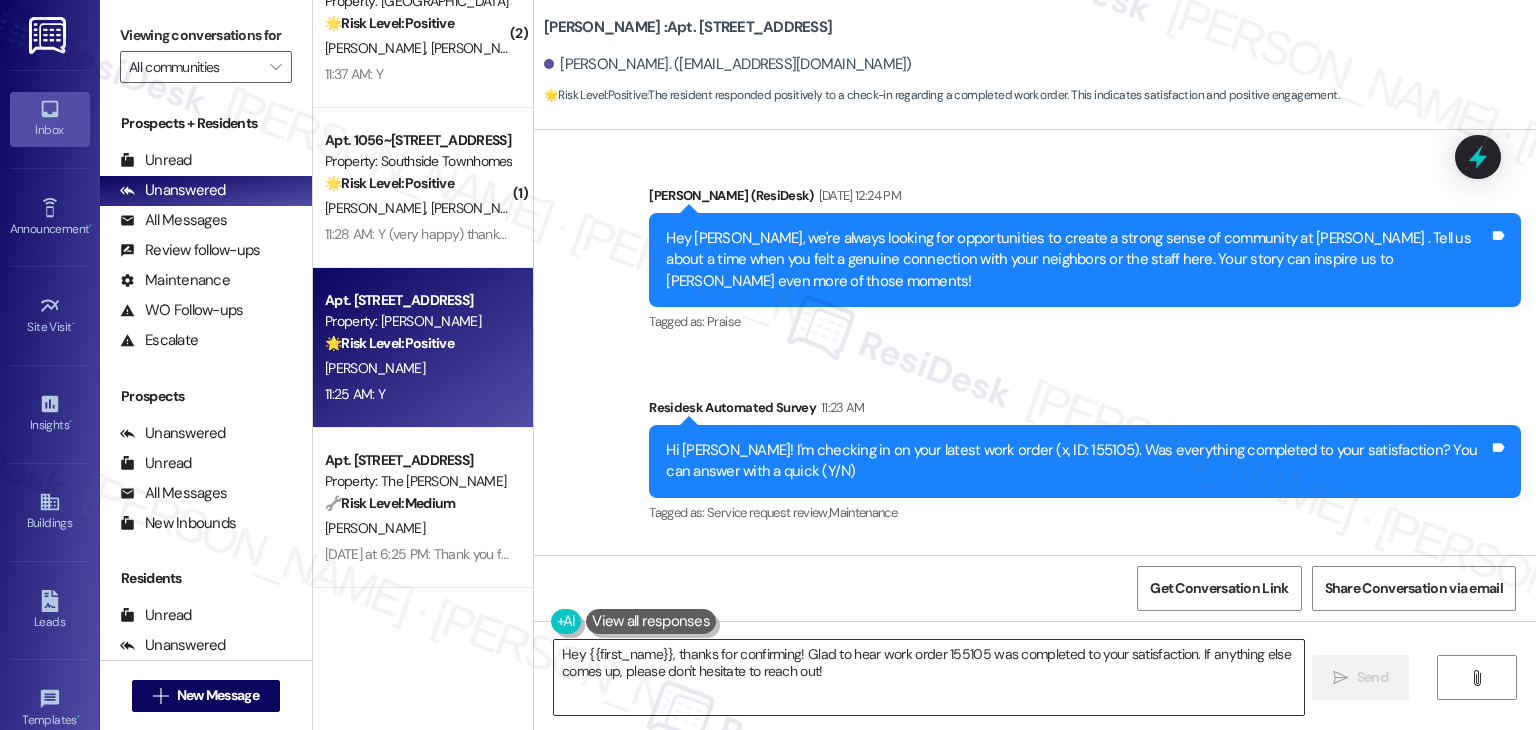 click on "Hey {{first_name}}, thanks for confirming! Glad to hear work order 155105 was completed to your satisfaction. If anything else comes up, please don't hesitate to reach out!" at bounding box center (928, 677) 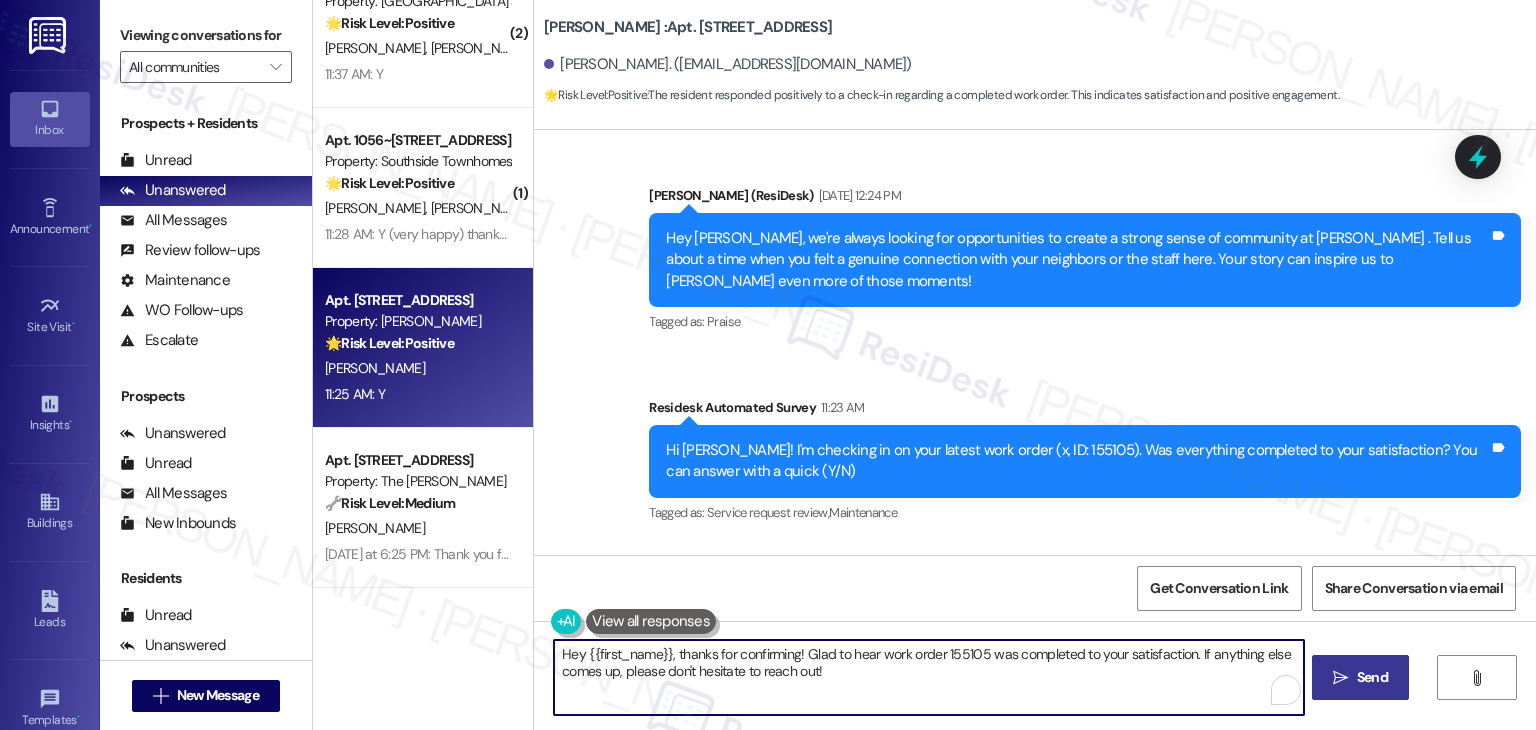 click on "Send" at bounding box center [1372, 677] 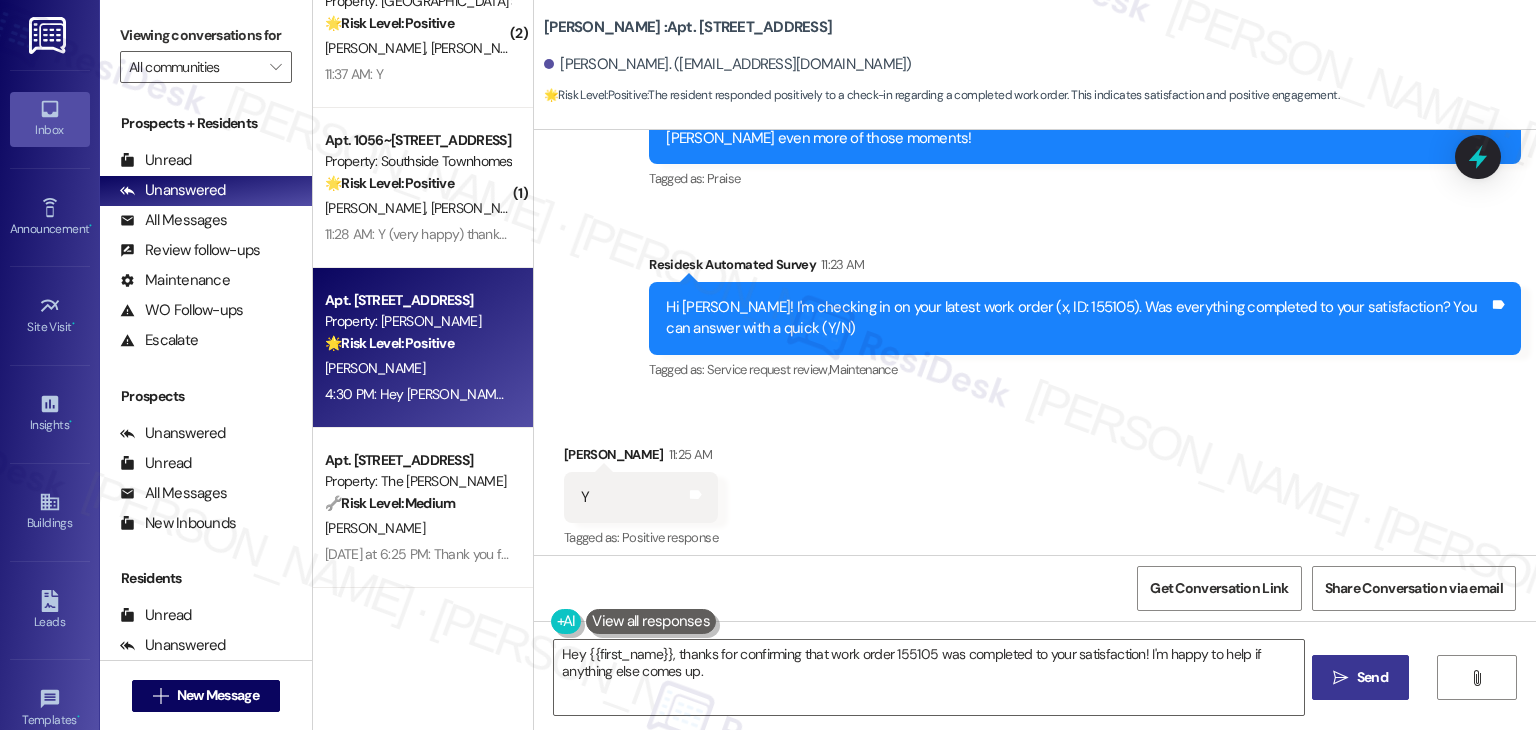 scroll, scrollTop: 13446, scrollLeft: 0, axis: vertical 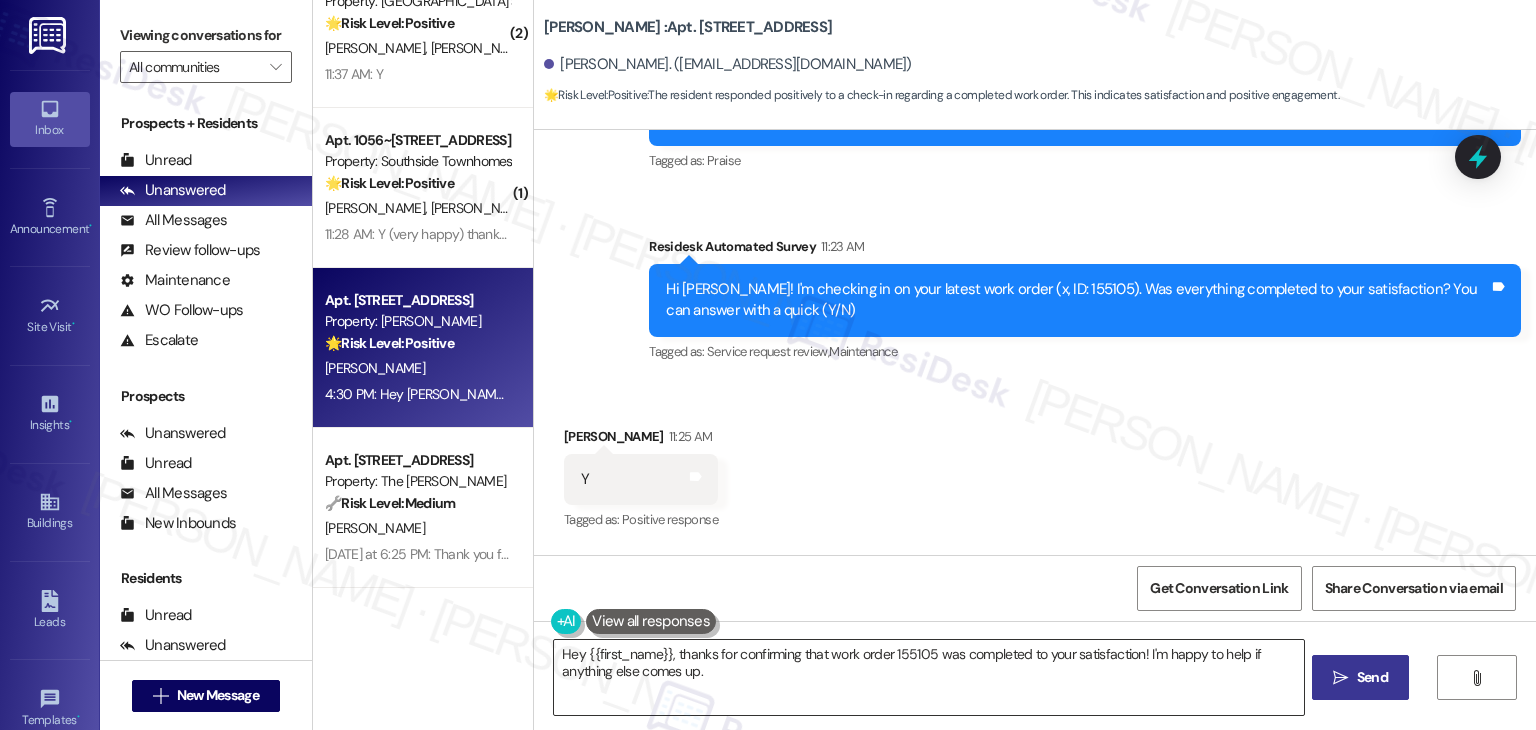 click on "Hey {{first_name}}, thanks for confirming that work order 155105 was completed to your satisfaction! I'm happy to help if anything else comes up." at bounding box center (928, 677) 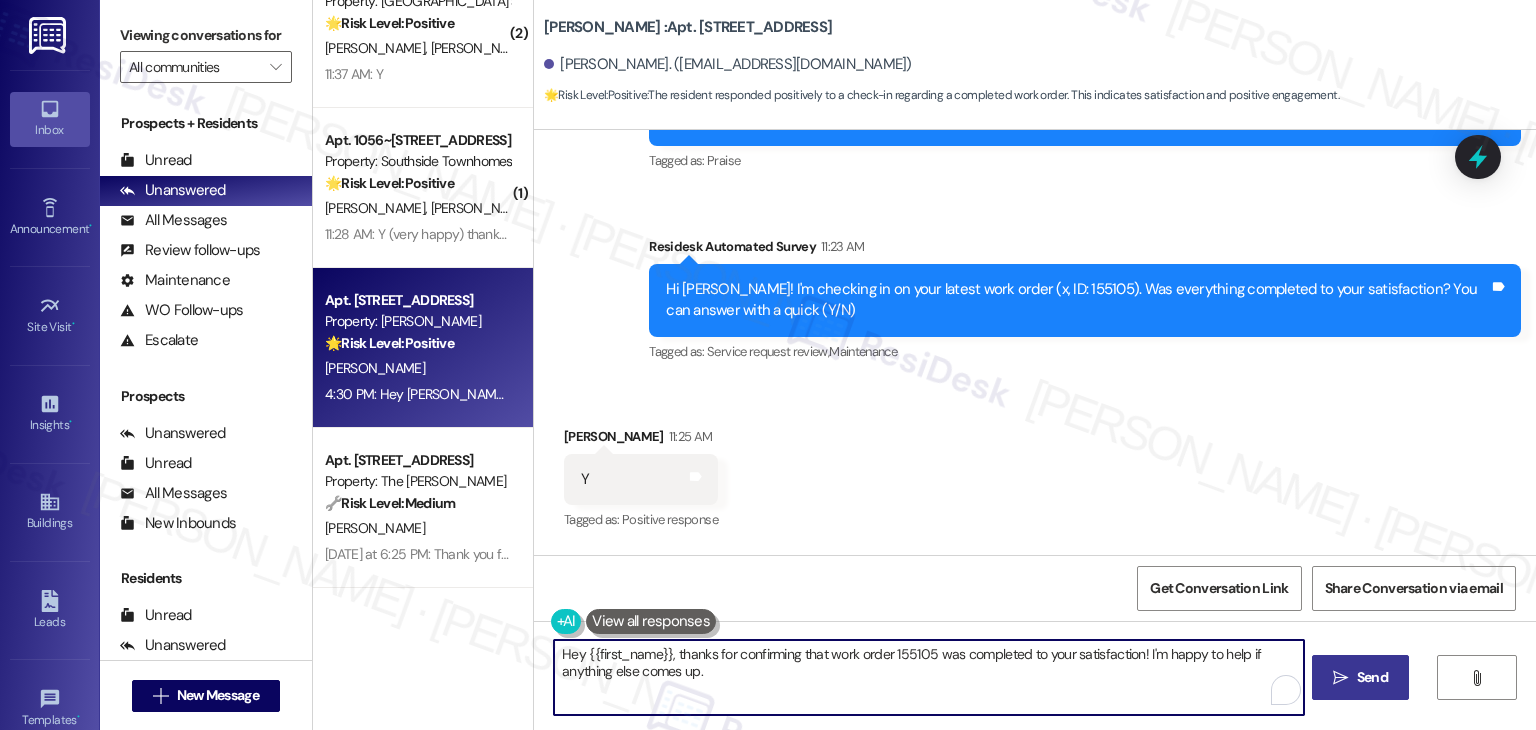 click on "Hey {{first_name}}, thanks for confirming that work order 155105 was completed to your satisfaction! I'm happy to help if anything else comes up." at bounding box center (928, 677) 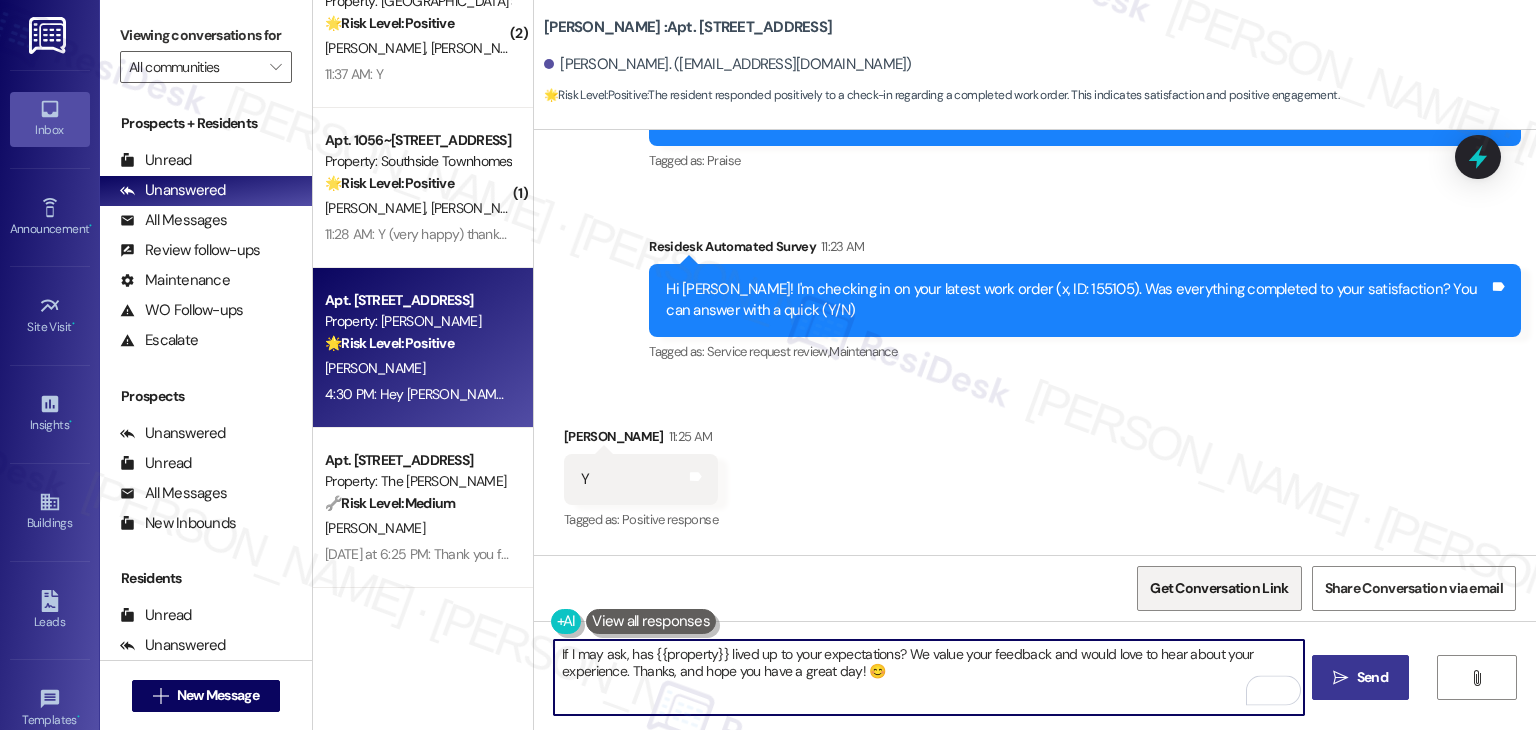 type on "If I may ask, has {{property}} lived up to your expectations? We value your feedback and would love to hear about your experience. Thanks, and hope you have a great day! 😊" 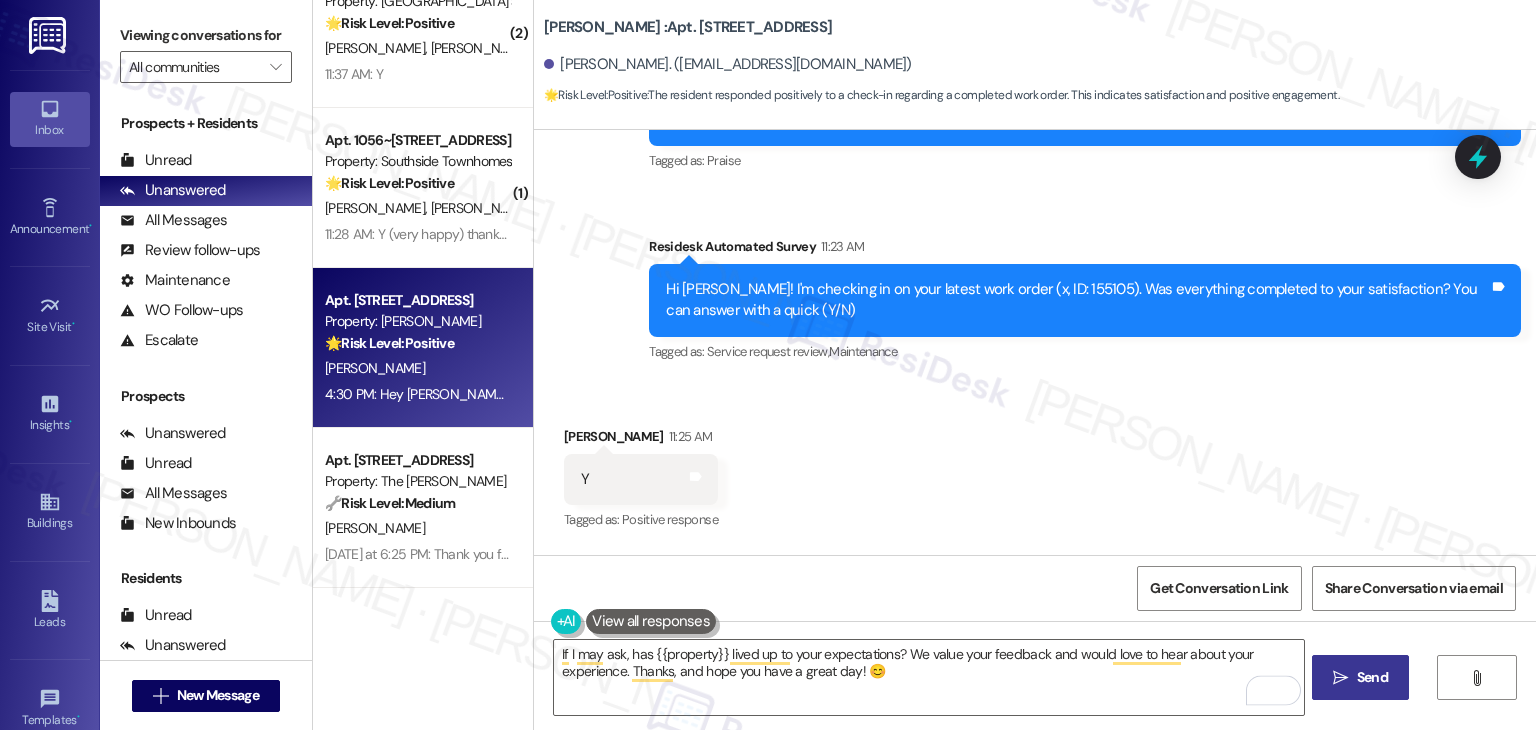 click on "Get Conversation Link Share Conversation via email" at bounding box center [1035, 588] 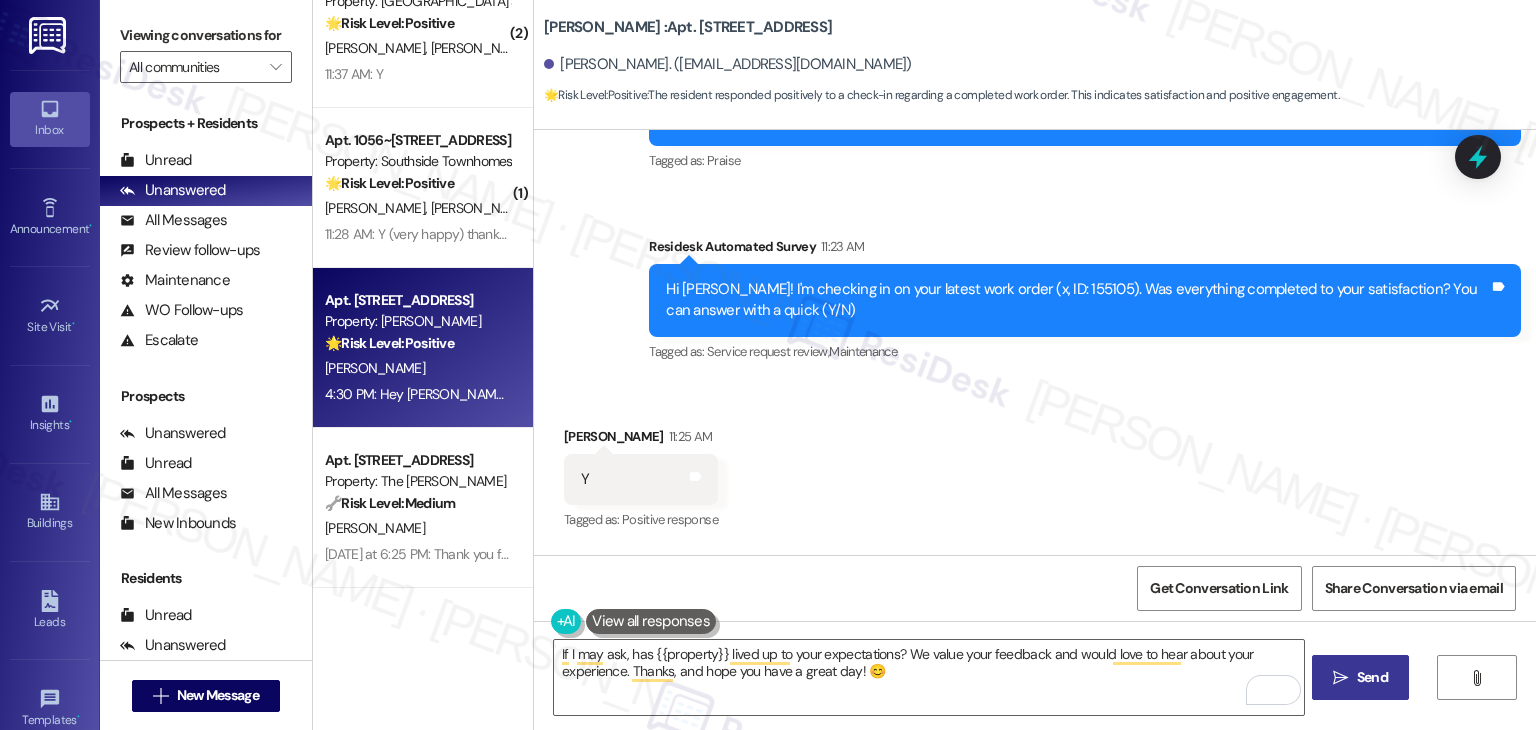 click on "Send" at bounding box center [1372, 677] 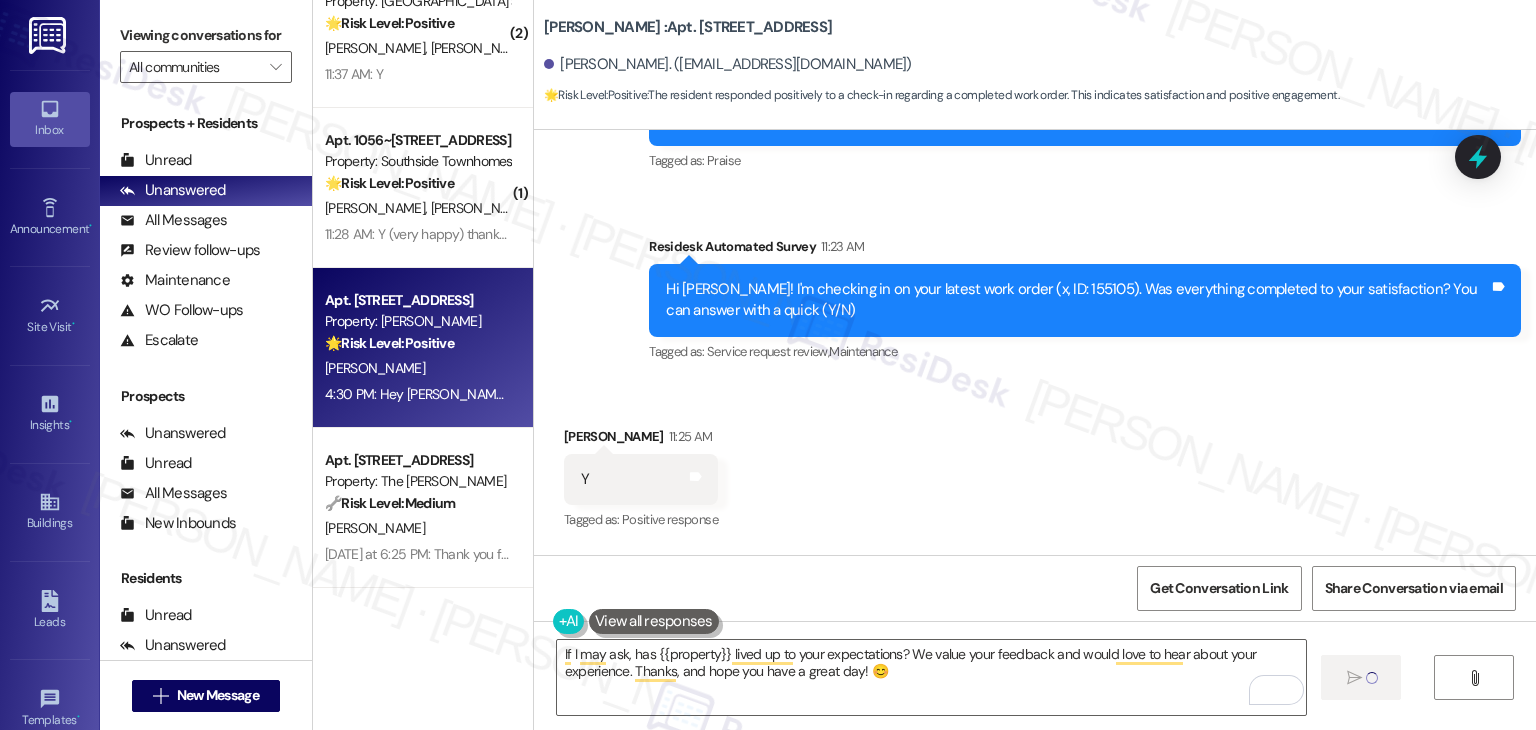 type 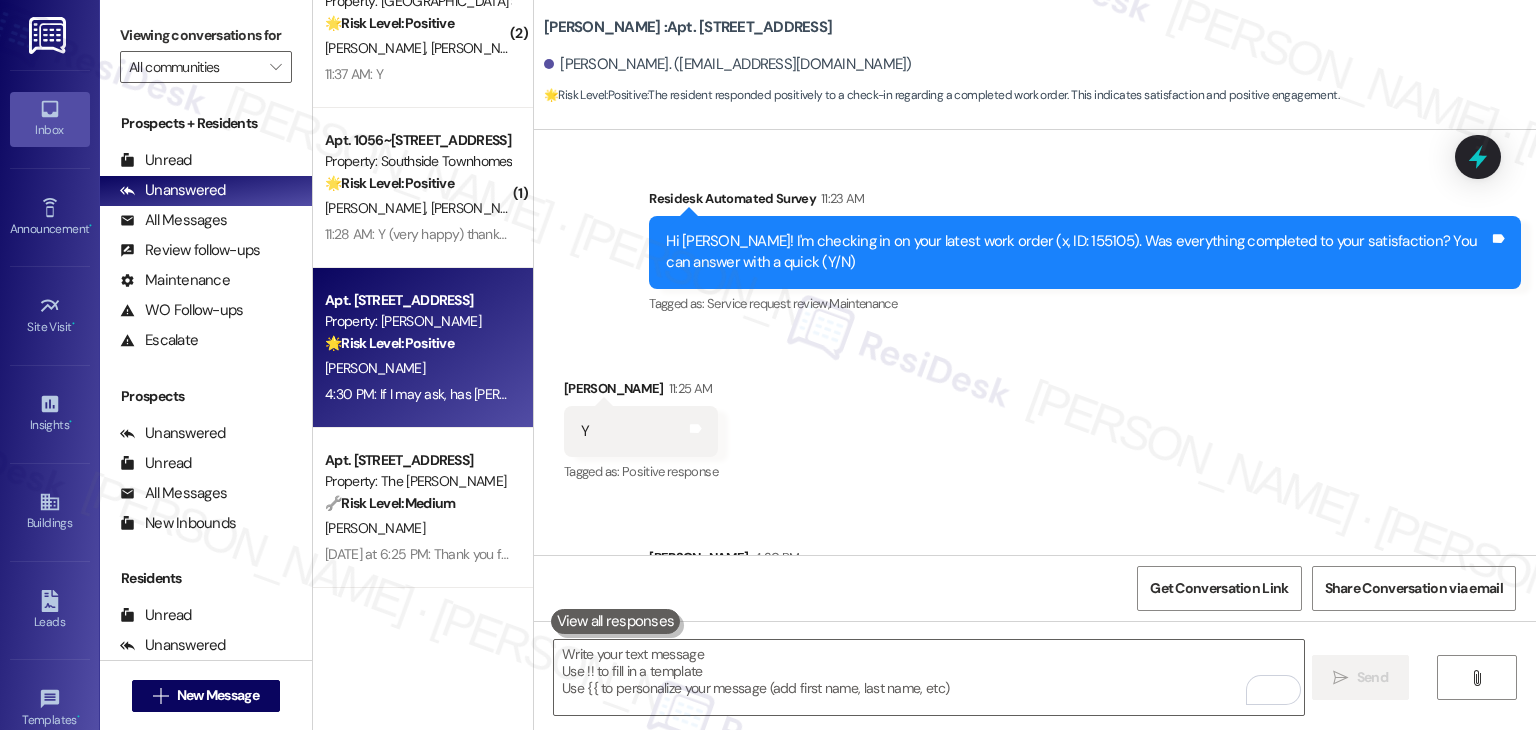 scroll, scrollTop: 13607, scrollLeft: 0, axis: vertical 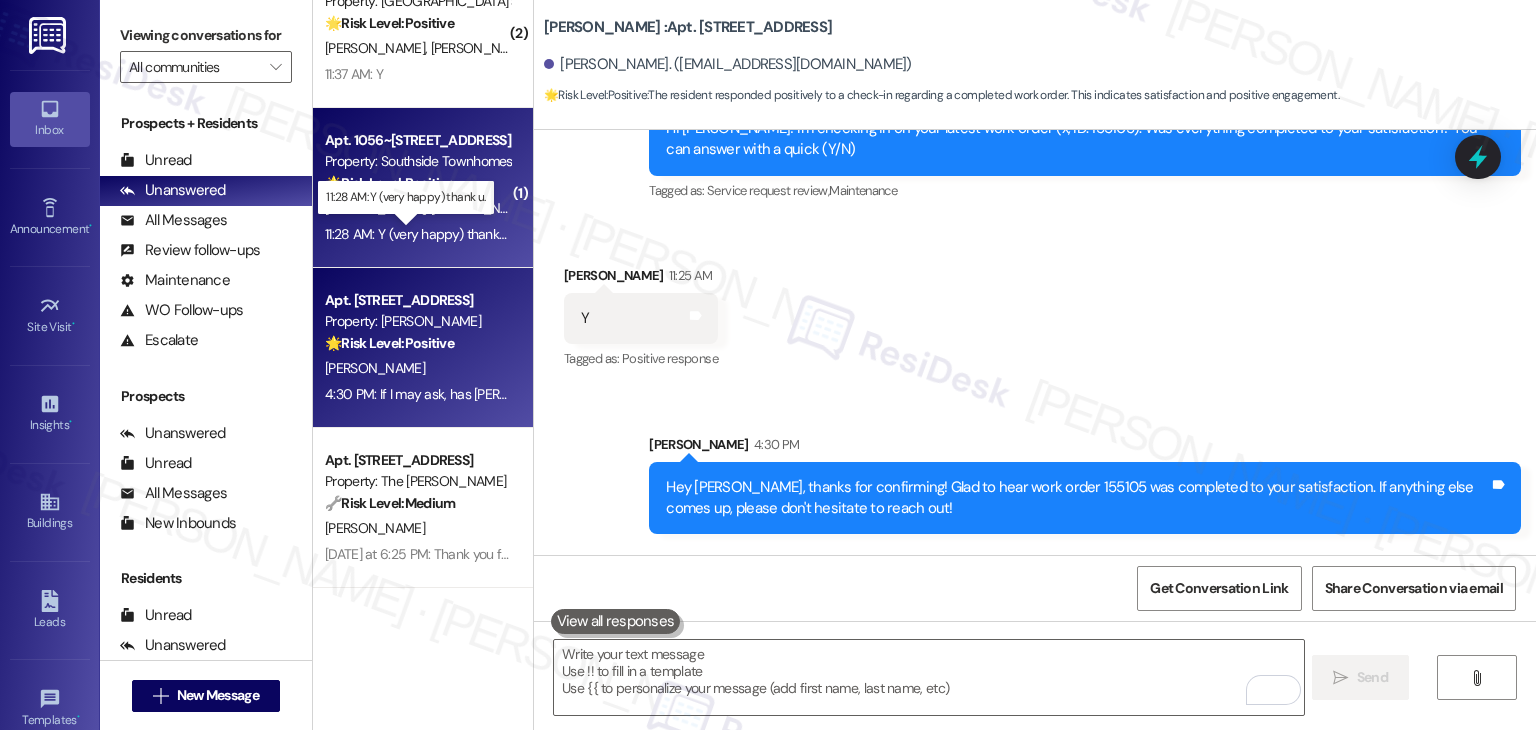 click on "11:28 AM: Y (very happy) thank u.  11:28 AM: Y (very happy) thank u." at bounding box center (418, 234) 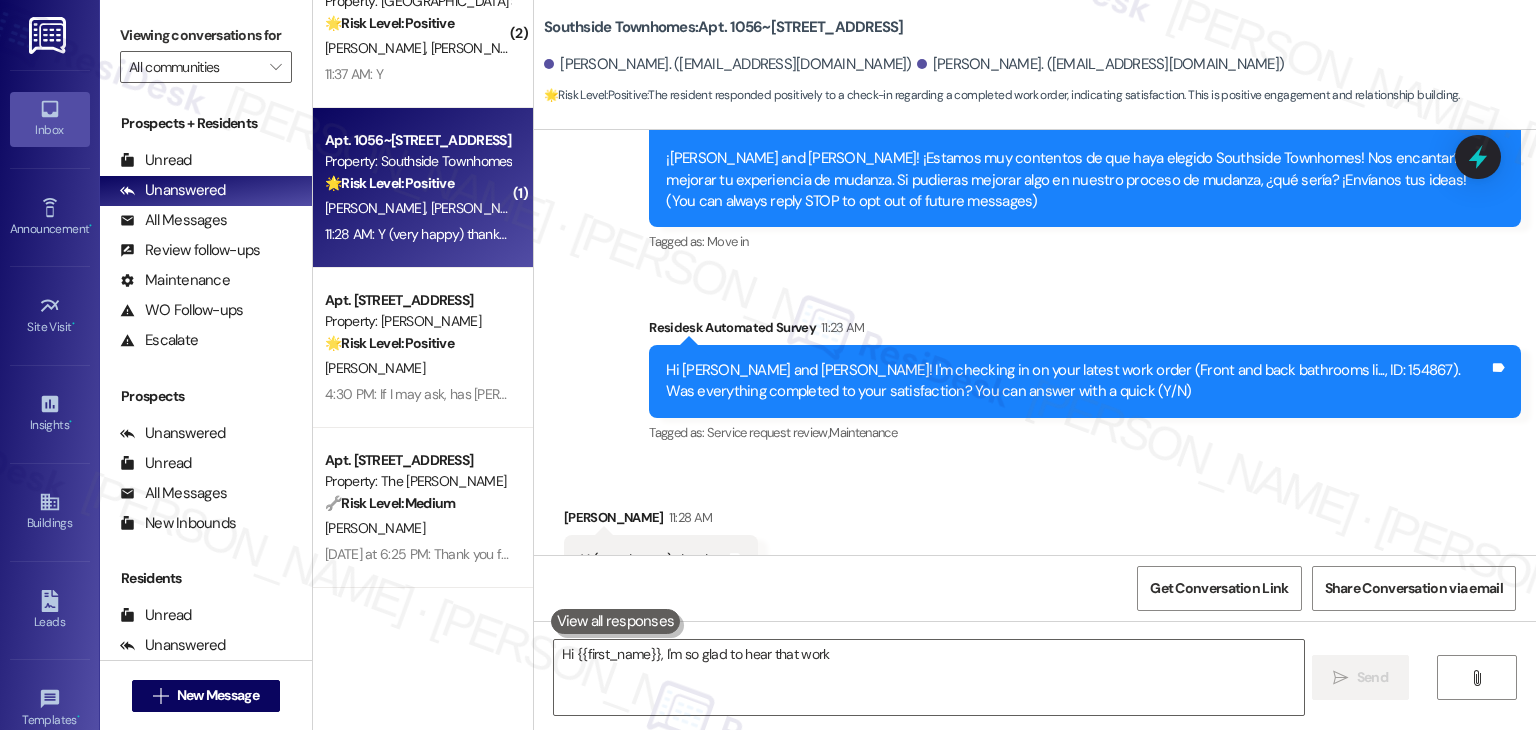 scroll, scrollTop: 344, scrollLeft: 0, axis: vertical 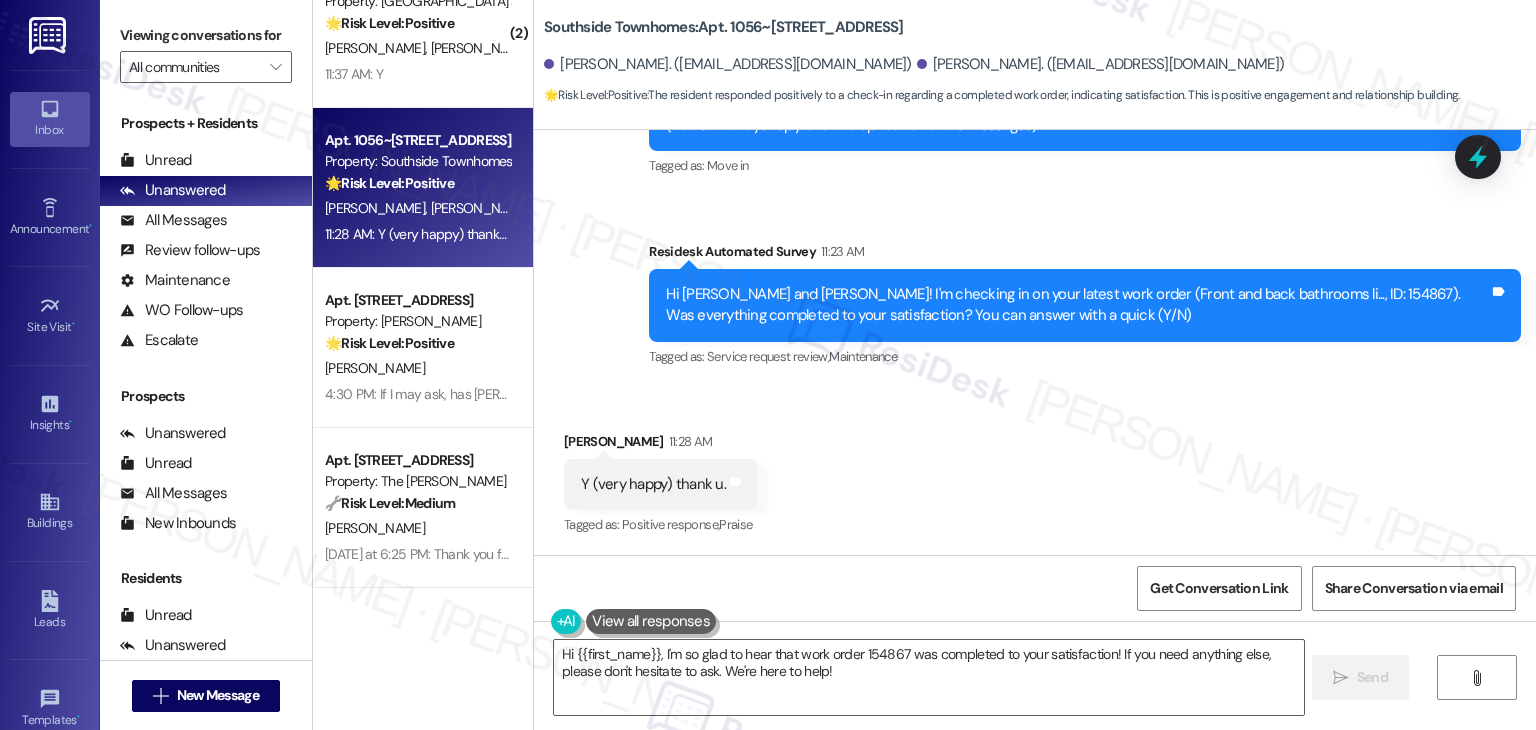 click on "Received via SMS [PERSON_NAME] 11:28 AM Y (very happy) thank u.  Tags and notes Tagged as:   Positive response ,  Click to highlight conversations about Positive response Praise Click to highlight conversations about Praise" at bounding box center (1035, 470) 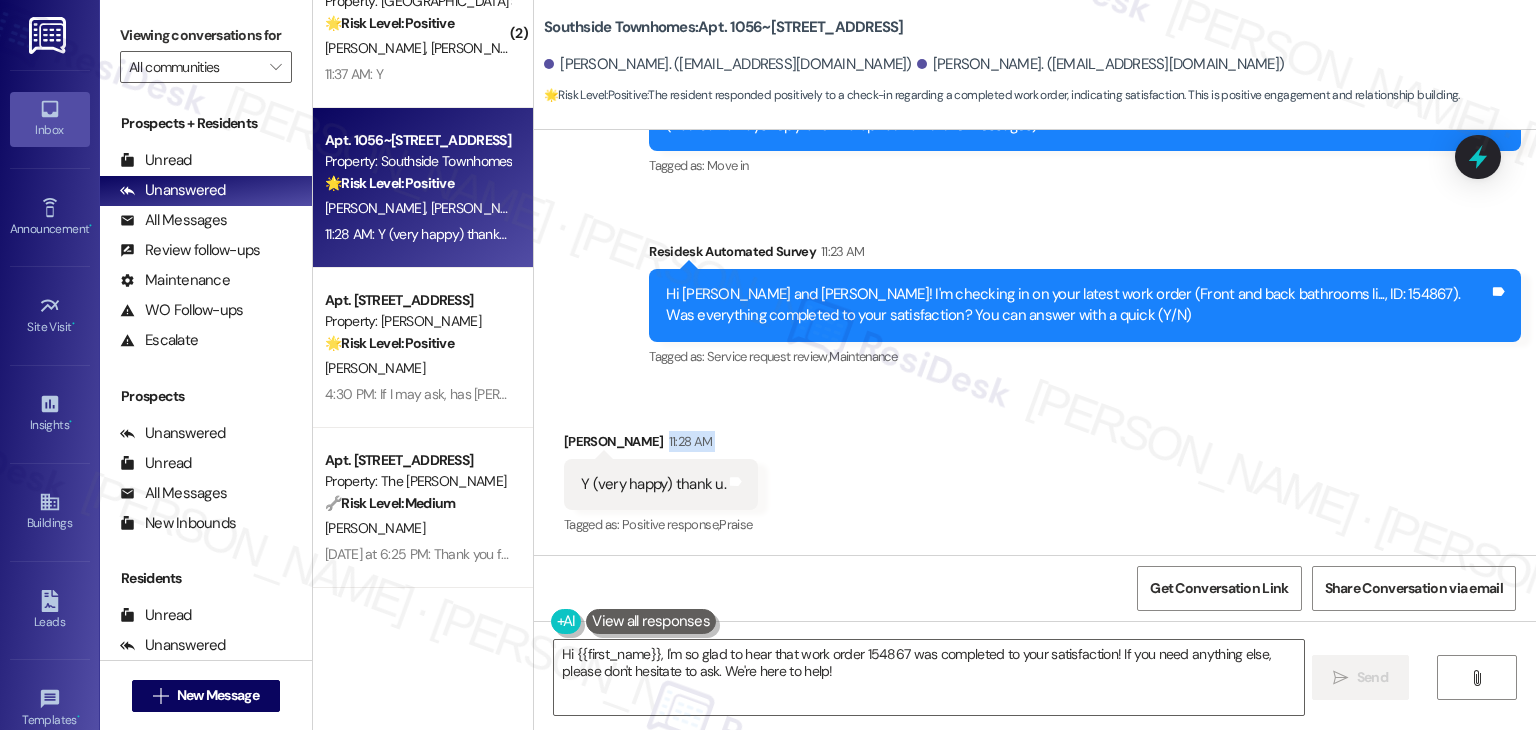 click on "Received via SMS [PERSON_NAME] 11:28 AM Y (very happy) thank u.  Tags and notes Tagged as:   Positive response ,  Click to highlight conversations about Positive response Praise Click to highlight conversations about Praise" at bounding box center [1035, 470] 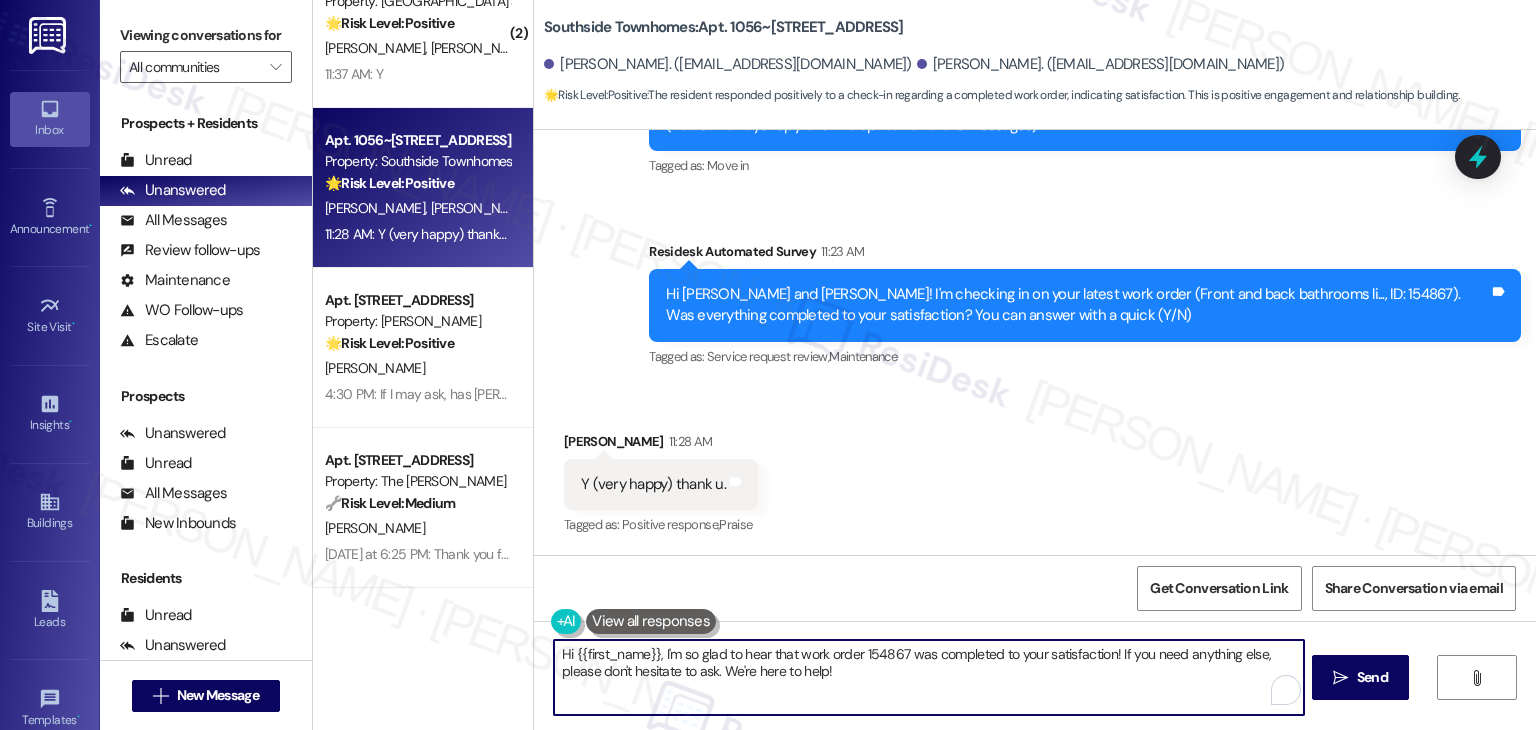 drag, startPoint x: 647, startPoint y: 651, endPoint x: 568, endPoint y: 659, distance: 79.40403 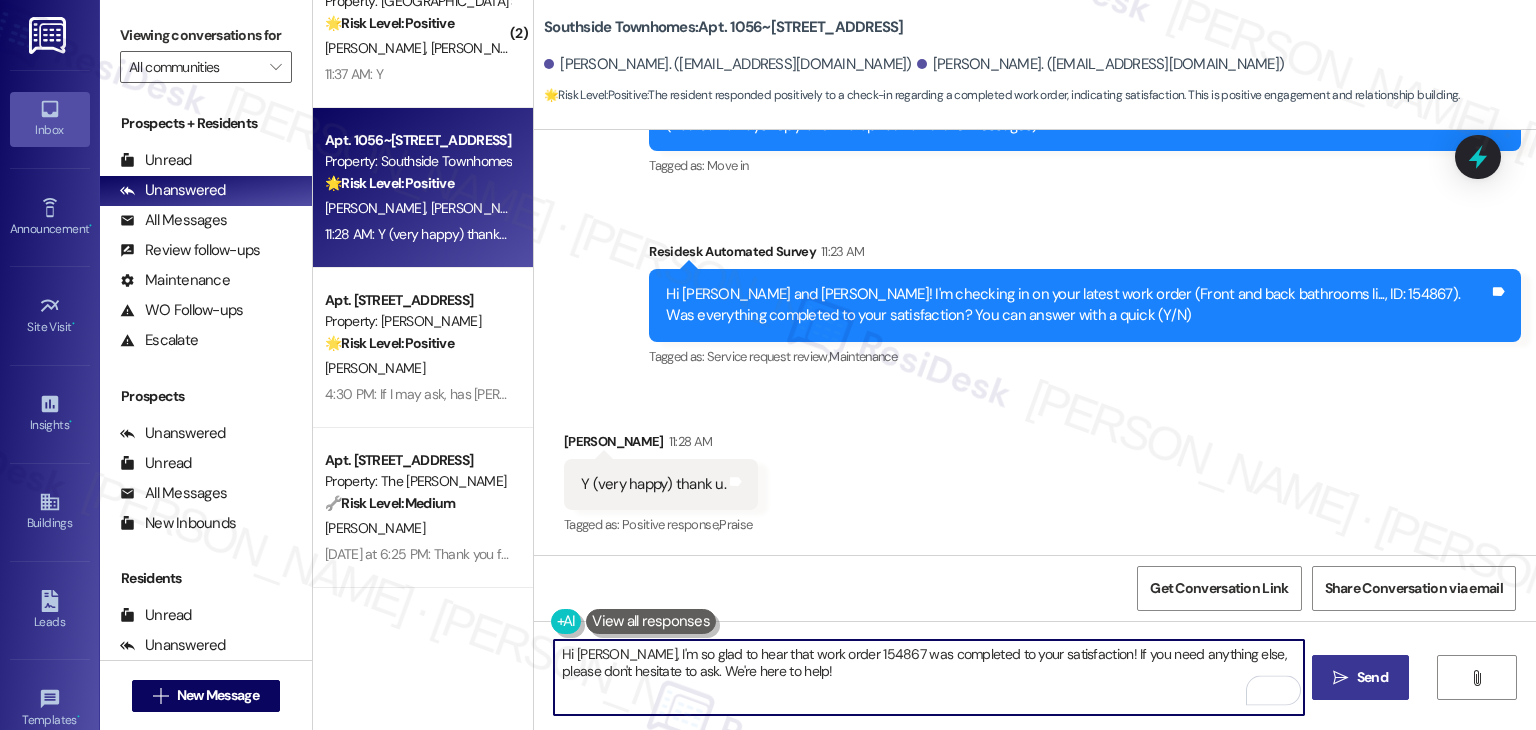 type on "Hi [PERSON_NAME], I'm so glad to hear that work order 154867 was completed to your satisfaction! If you need anything else, please don't hesitate to ask. We're here to help!" 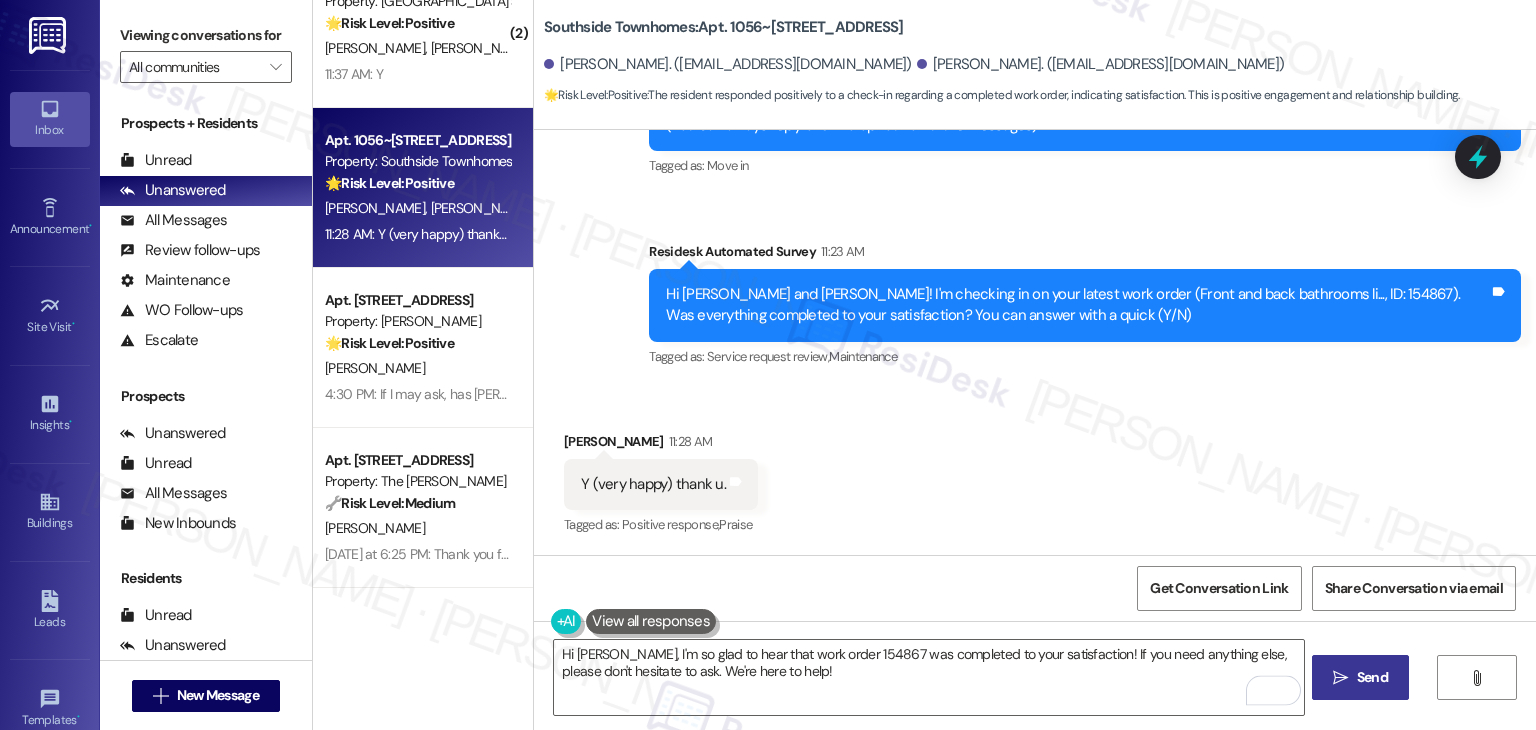 click on "Send" at bounding box center [1372, 677] 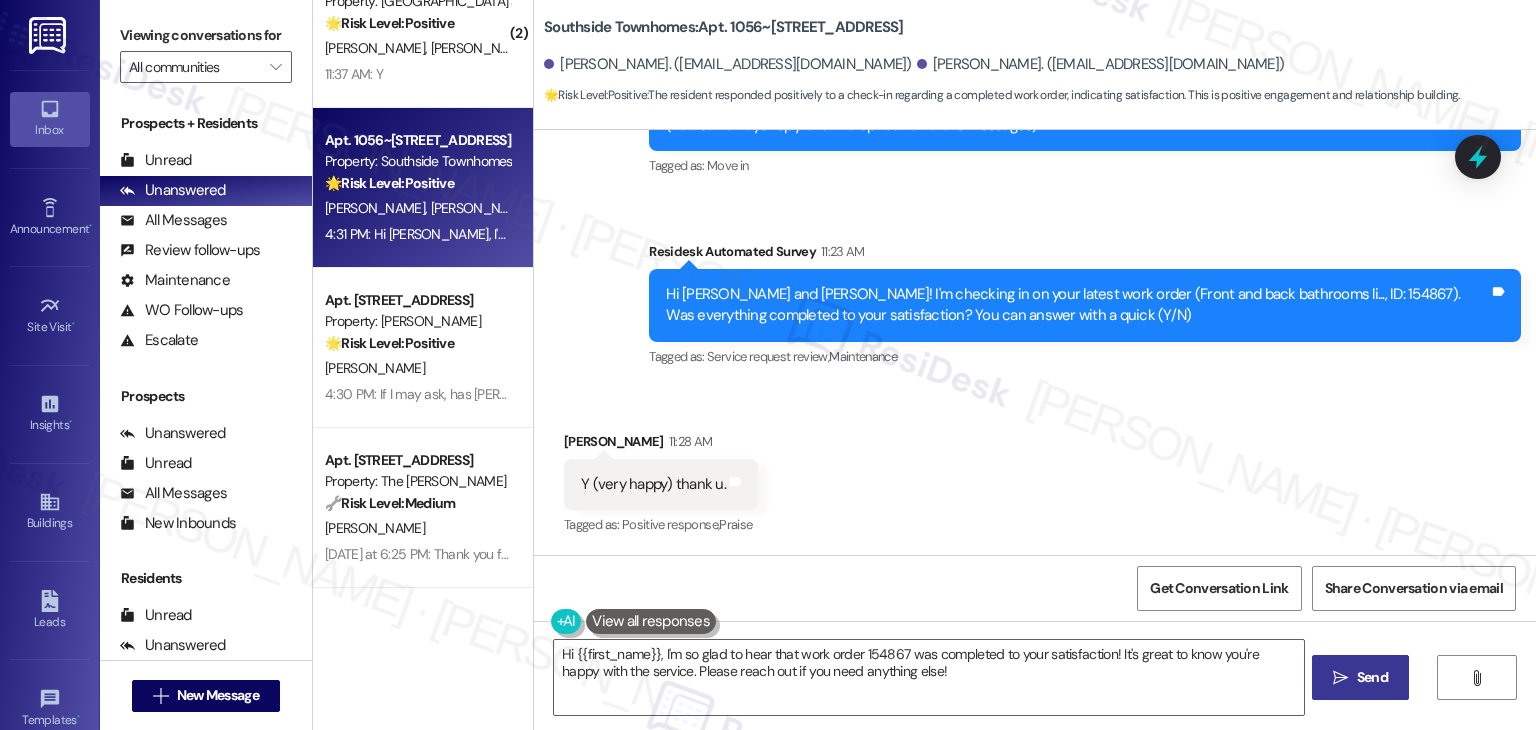 click on "Received via SMS [PERSON_NAME] 11:28 AM Y (very happy) thank u.  Tags and notes Tagged as:   Positive response ,  Click to highlight conversations about Positive response Praise Click to highlight conversations about Praise" at bounding box center [1035, 470] 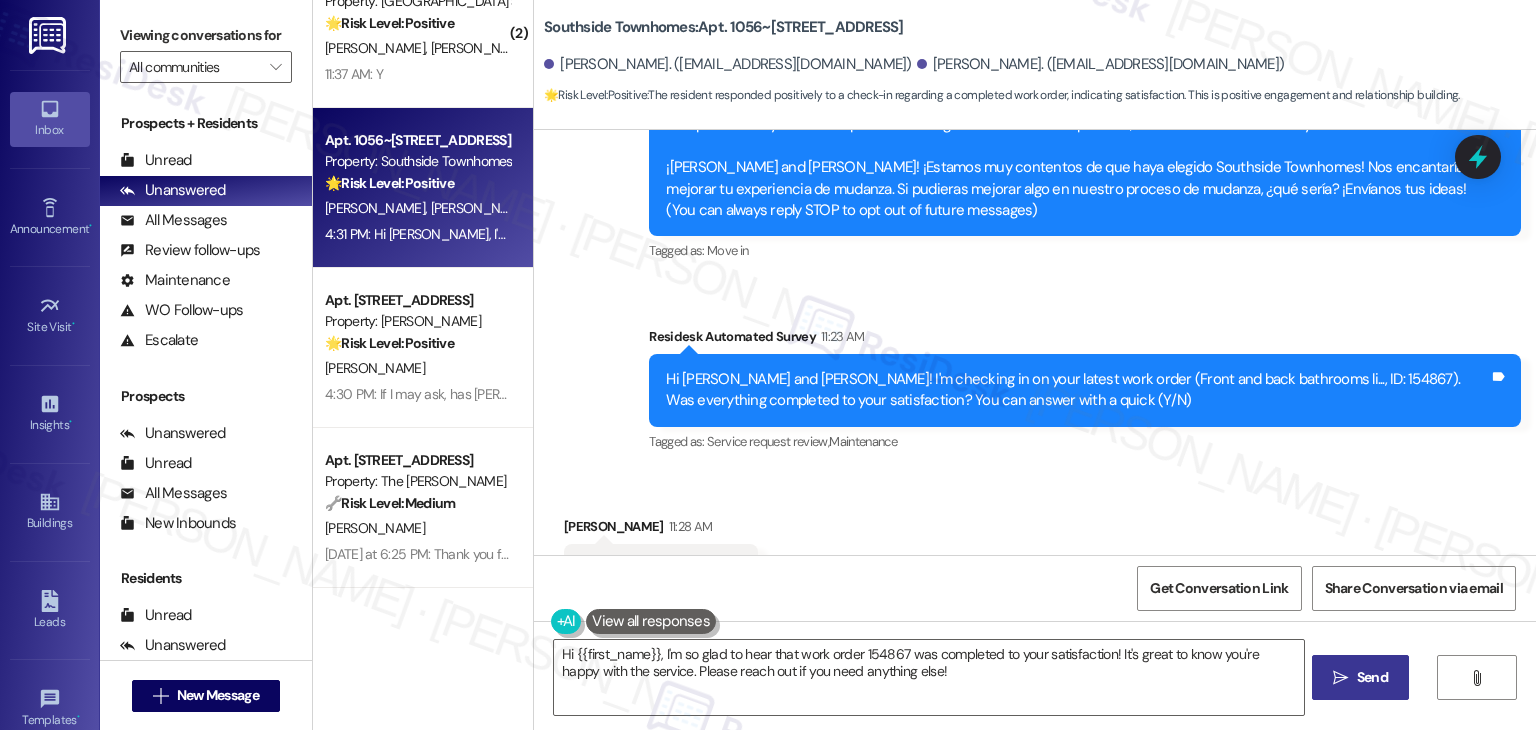 scroll, scrollTop: 505, scrollLeft: 0, axis: vertical 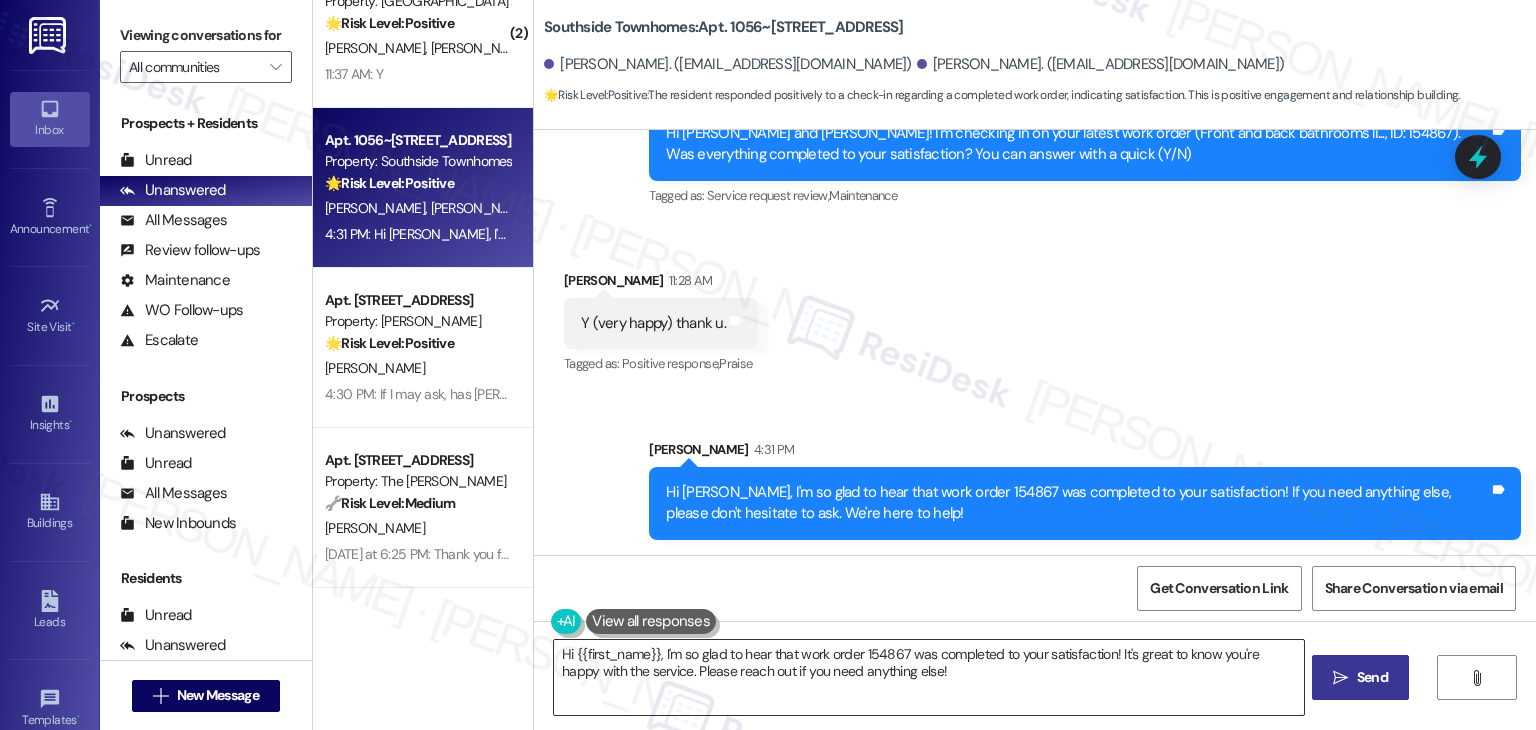 click on "Hi {{first_name}}, I'm so glad to hear that work order 154867 was completed to your satisfaction! It's great to know you're happy with the service. Please reach out if you need anything else!" at bounding box center [928, 677] 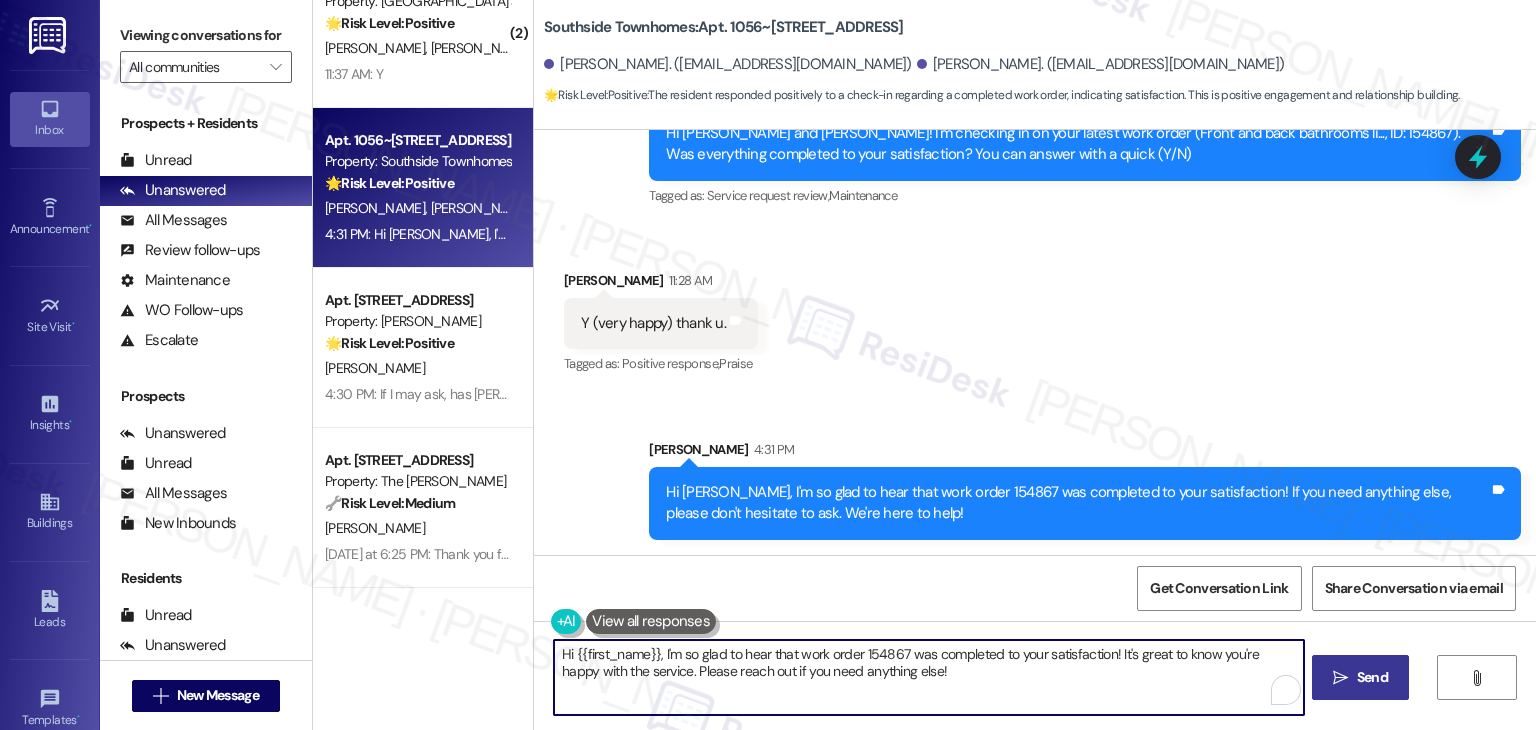 click on "Hi {{first_name}}, I'm so glad to hear that work order 154867 was completed to your satisfaction! It's great to know you're happy with the service. Please reach out if you need anything else!" at bounding box center [928, 677] 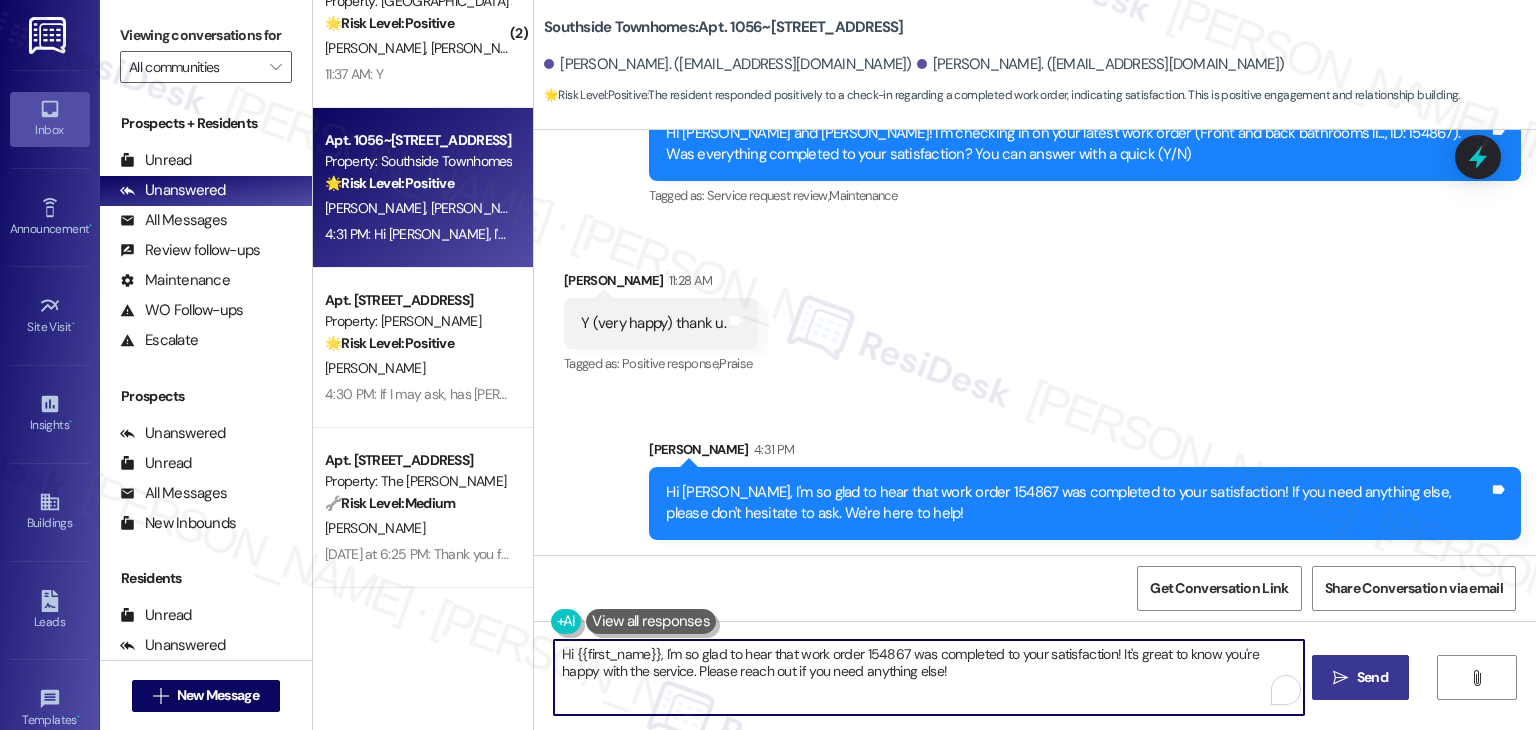 click on "Hi {{first_name}}, I'm so glad to hear that work order 154867 was completed to your satisfaction! It's great to know you're happy with the service. Please reach out if you need anything else!" at bounding box center (928, 677) 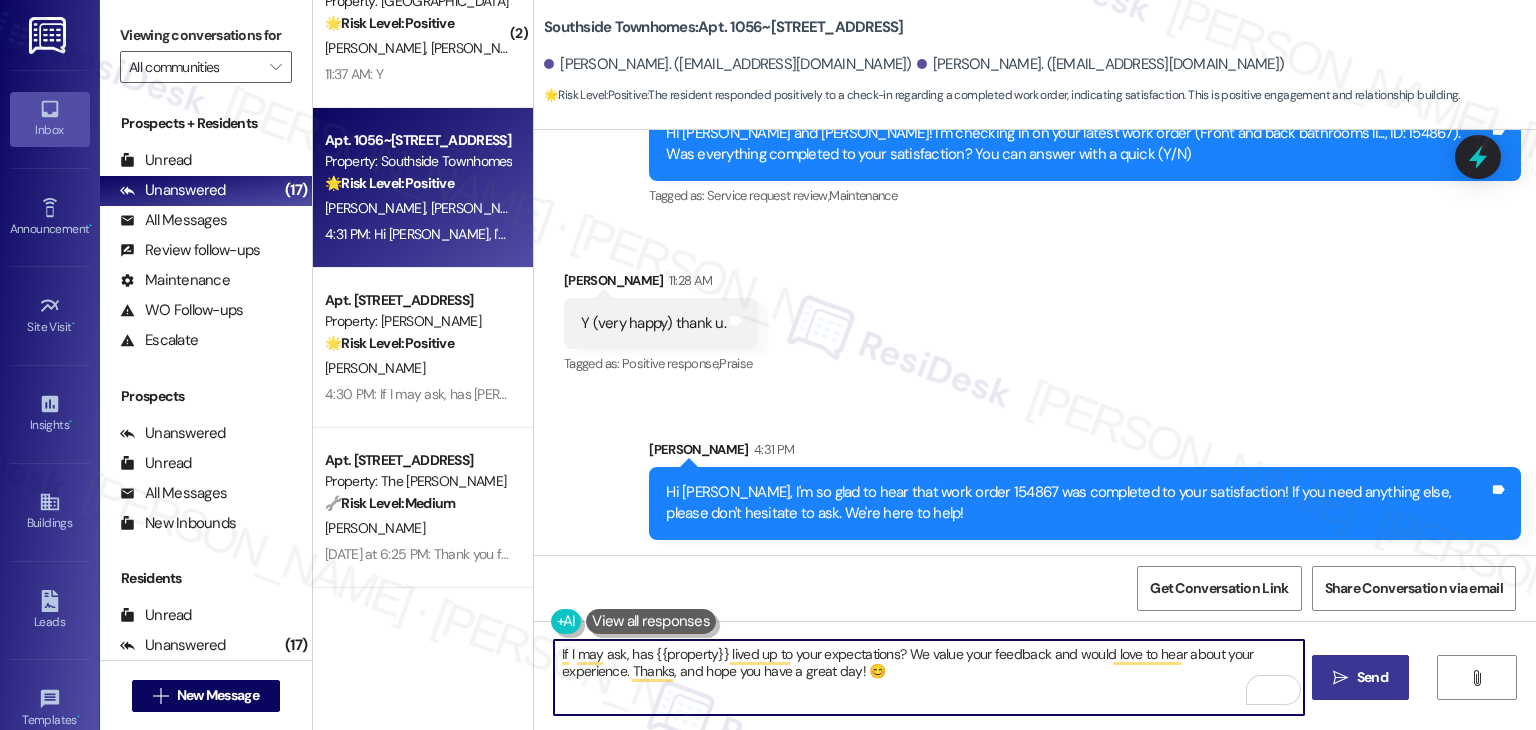 type on "If I may ask, has {{property}} lived up to your expectations? We value your feedback and would love to hear about your experience. Thanks, and hope you have a great day! 😊" 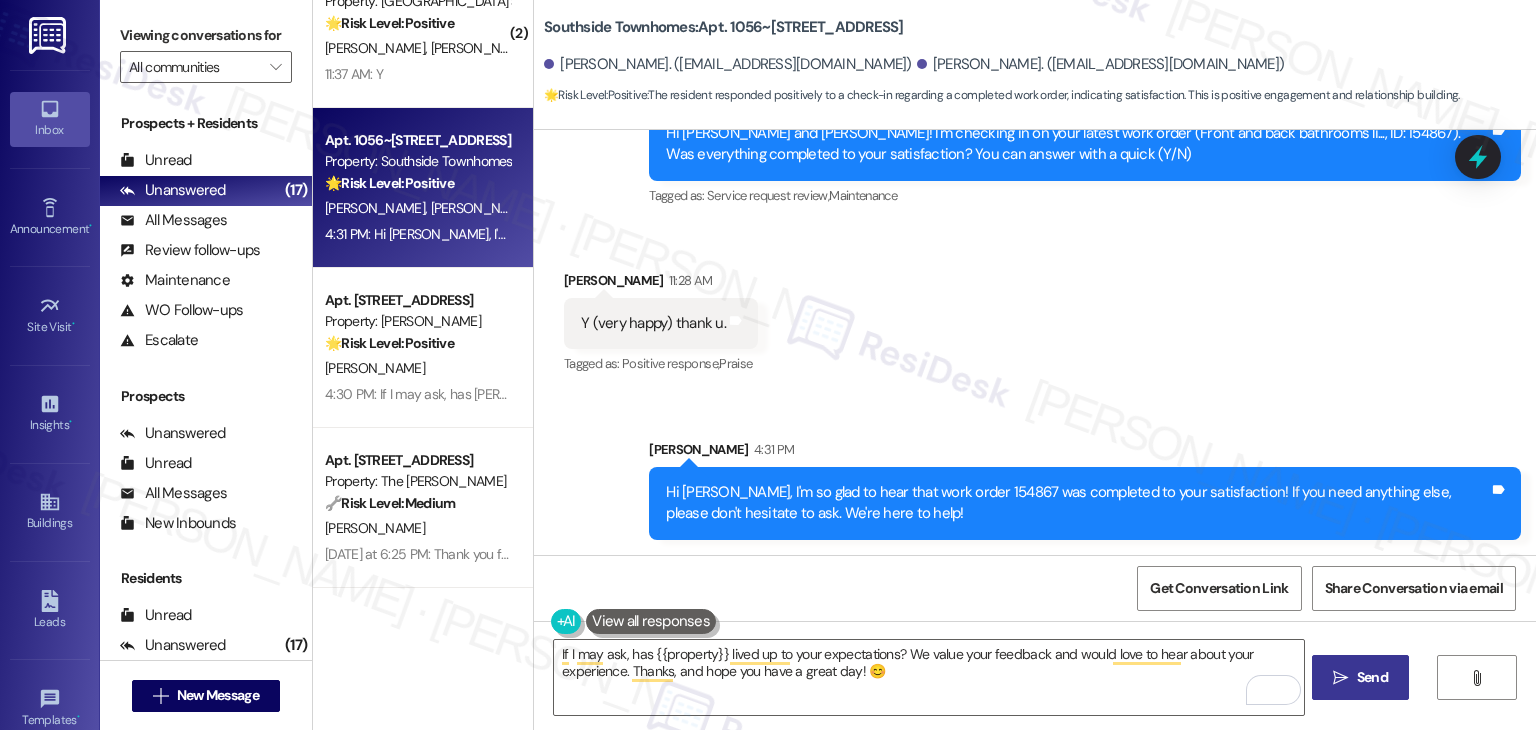 click on "Send" at bounding box center [1372, 677] 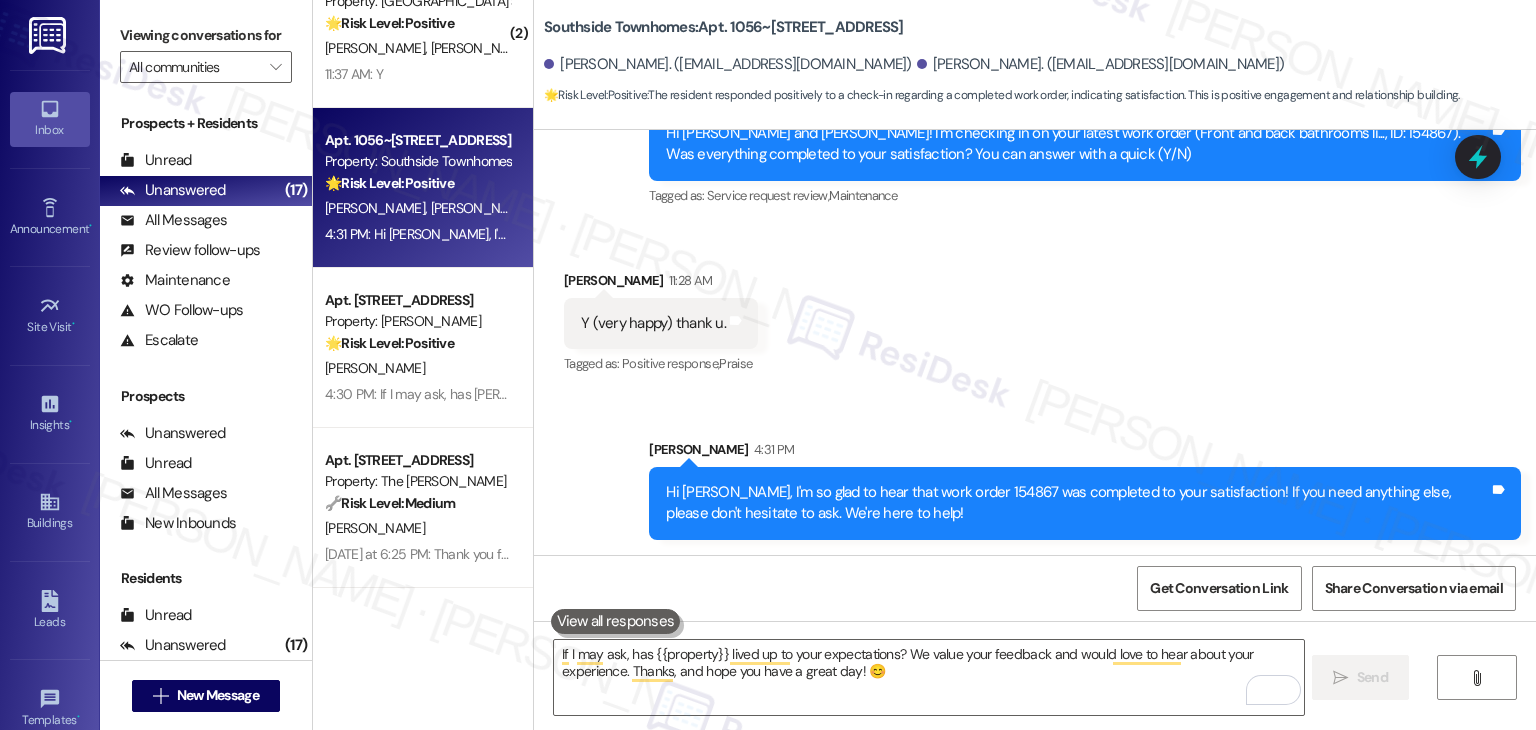 type 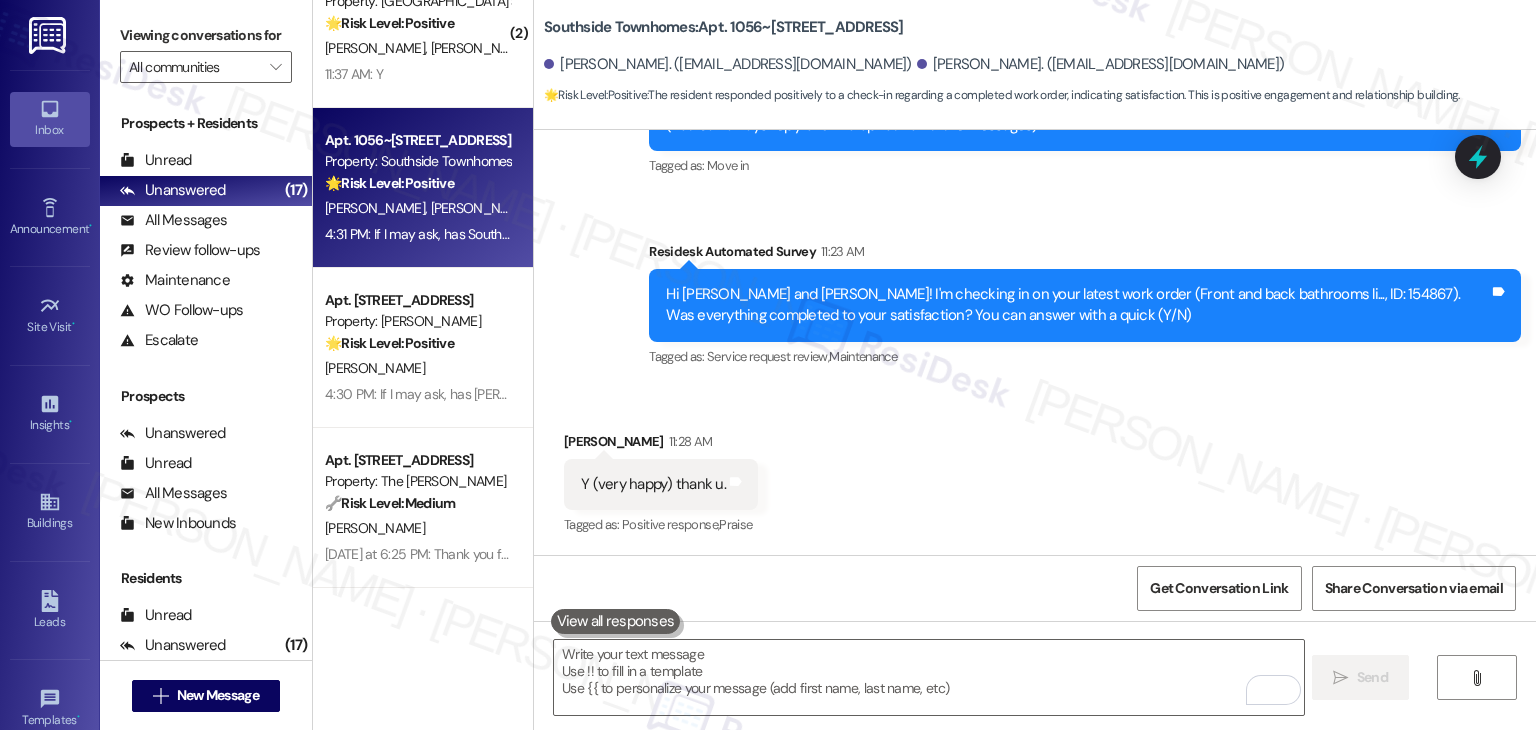 scroll, scrollTop: 666, scrollLeft: 0, axis: vertical 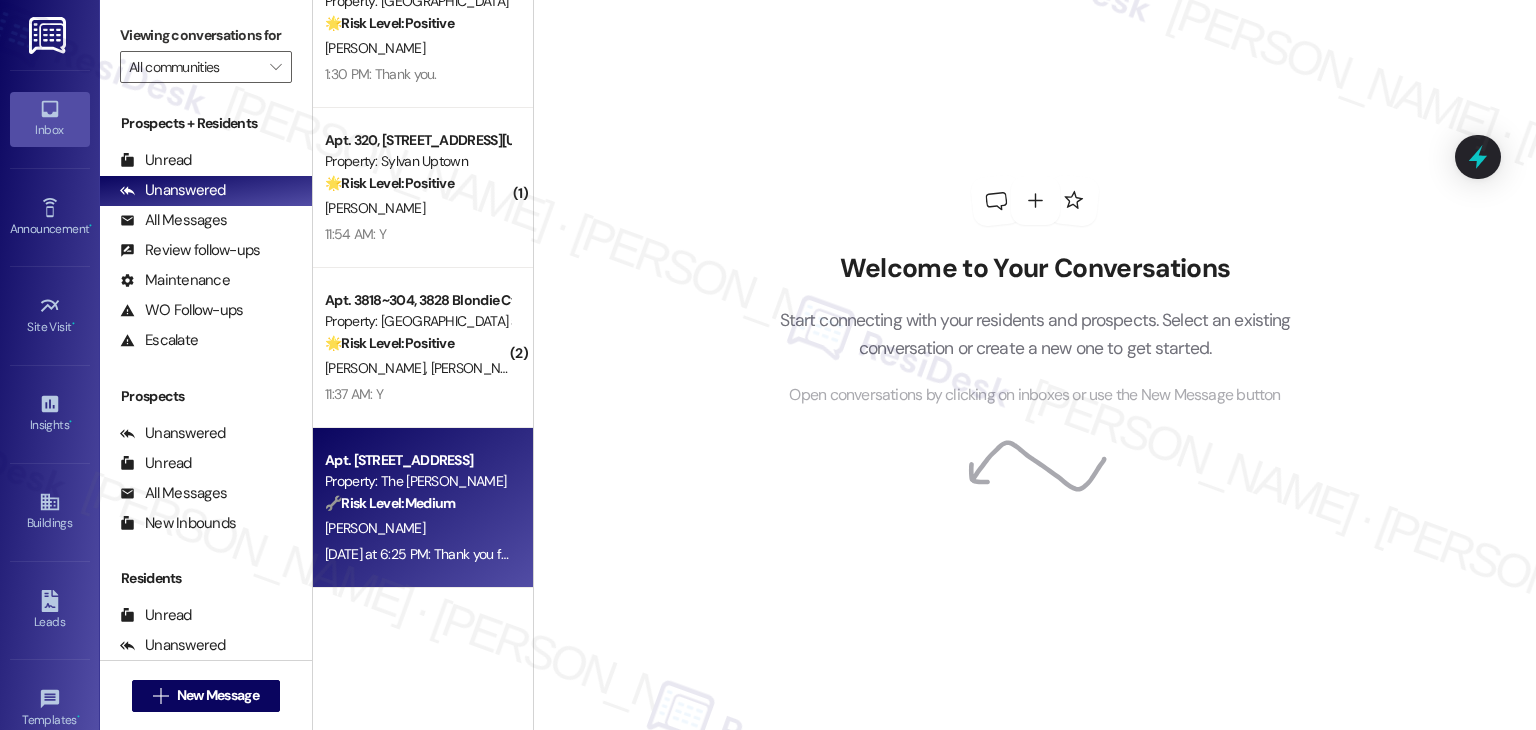 click on "Apt. 507, 505 W. Broad Street Property: The Fowler 🔧  Risk Level:  Medium The resident is following up on the Fowler app registration. They have already received their parking spot assignment. The question about work order completion notifications is a standard process inquiry. E. Francis Yesterday at 6:25 PM: Thank you for your message. Our offices are currently closed, but we will contact you when we resume operations. For emergencies, please contact your emergency number 208-345-6073. Yesterday at 6:25 PM: Thank you for your message. Our offices are currently closed, but we will contact you when we resume operations. For emergencies, please contact your emergency number 208-345-6073." at bounding box center [423, 508] 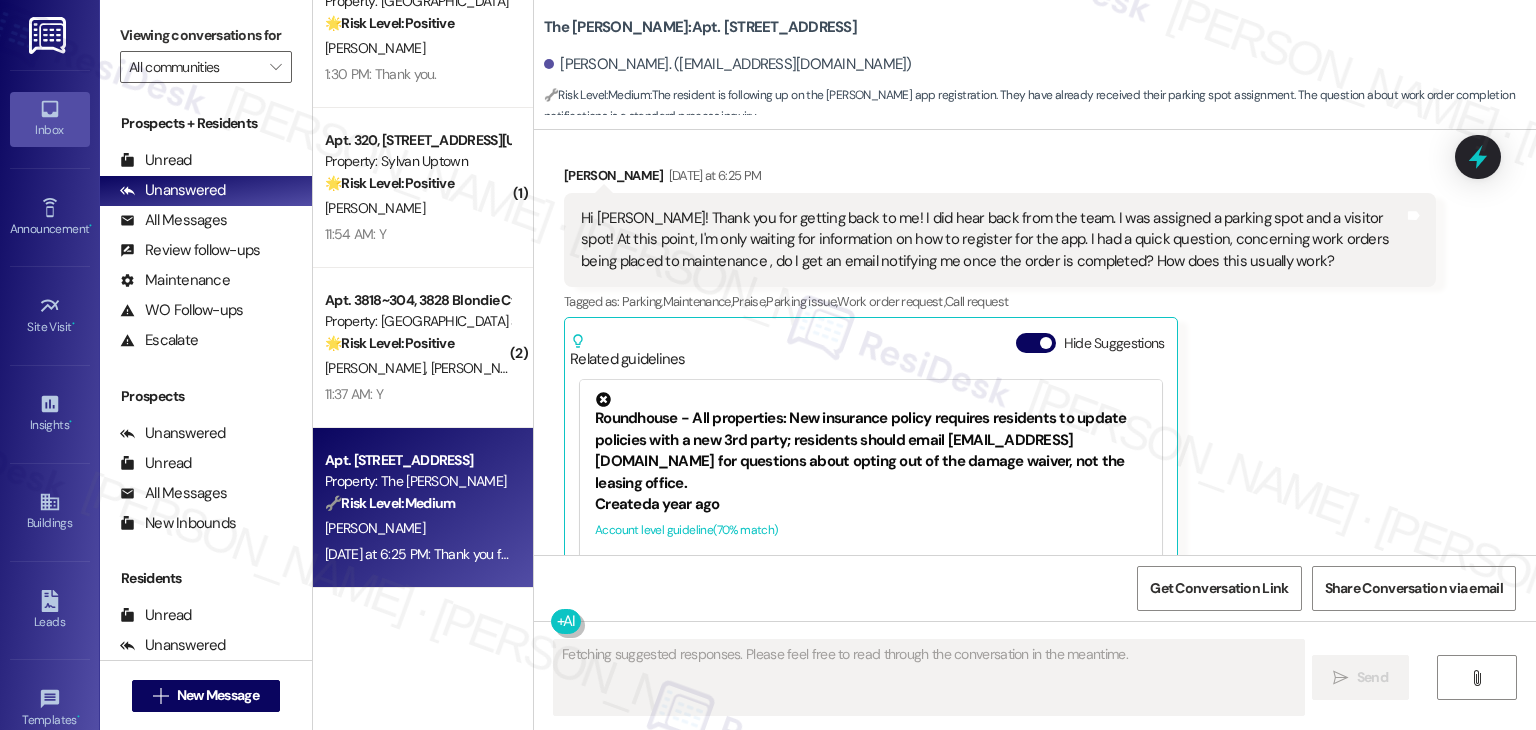 scroll, scrollTop: 2956, scrollLeft: 0, axis: vertical 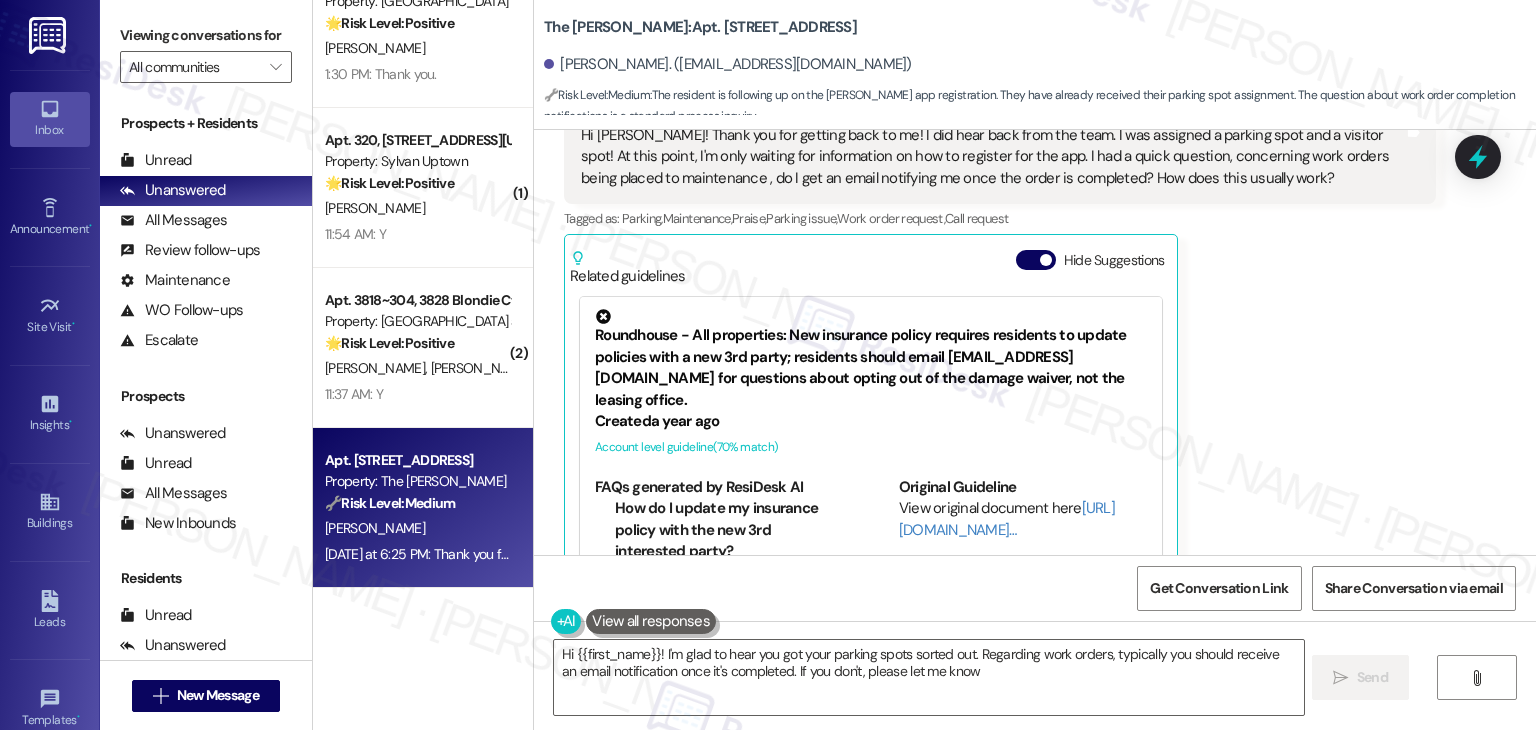 type on "Hi {{first_name}}! I'm glad to hear you got your parking spots sorted out. Regarding work orders, typically you should receive an email notification once it's completed. If you don't, please let me know!" 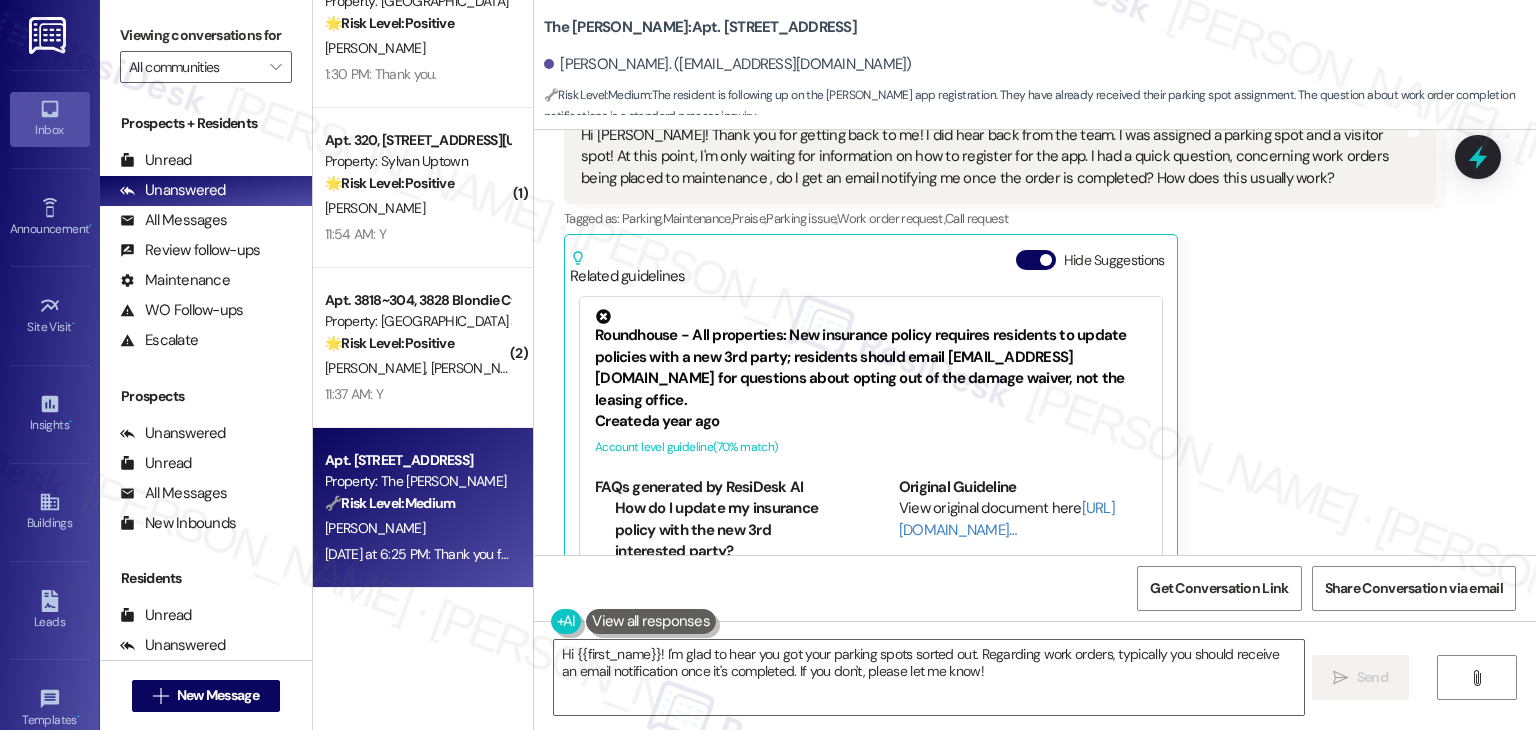 click on "Emily Francis Yesterday at 6:25 PM Hi Dottie! Thank you for getting back to me! I did hear back from the team. I was assigned a parking spot and a visitor spot! At this point, I'm only waiting for information on how to register for the app.  I had a quick question, concerning work orders being placed to maintenance , do I get an email notifying me once the order is completed? How does this usually work?  Tags and notes Tagged as:   Parking ,  Click to highlight conversations about Parking Maintenance ,  Click to highlight conversations about Maintenance Praise ,  Click to highlight conversations about Praise Parking issue ,  Click to highlight conversations about Parking issue Work order request ,  Click to highlight conversations about Work order request Call request Click to highlight conversations about Call request  Related guidelines Hide Suggestions Created  a year ago Account level guideline  ( 70 % match) FAQs generated by ResiDesk AI Can I opt out of the new damage waiver policy? Original Guideline" at bounding box center (1000, 333) 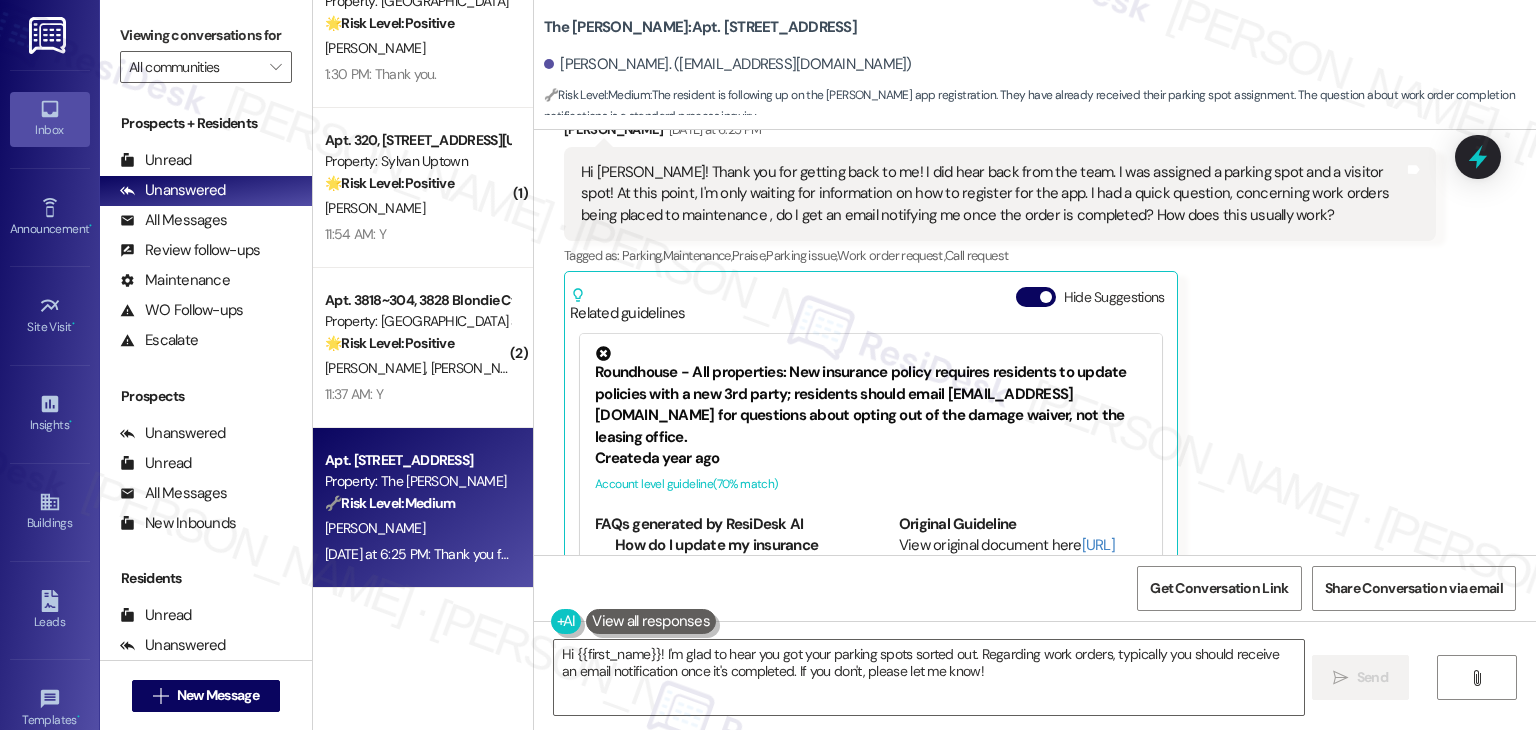 scroll, scrollTop: 3148, scrollLeft: 0, axis: vertical 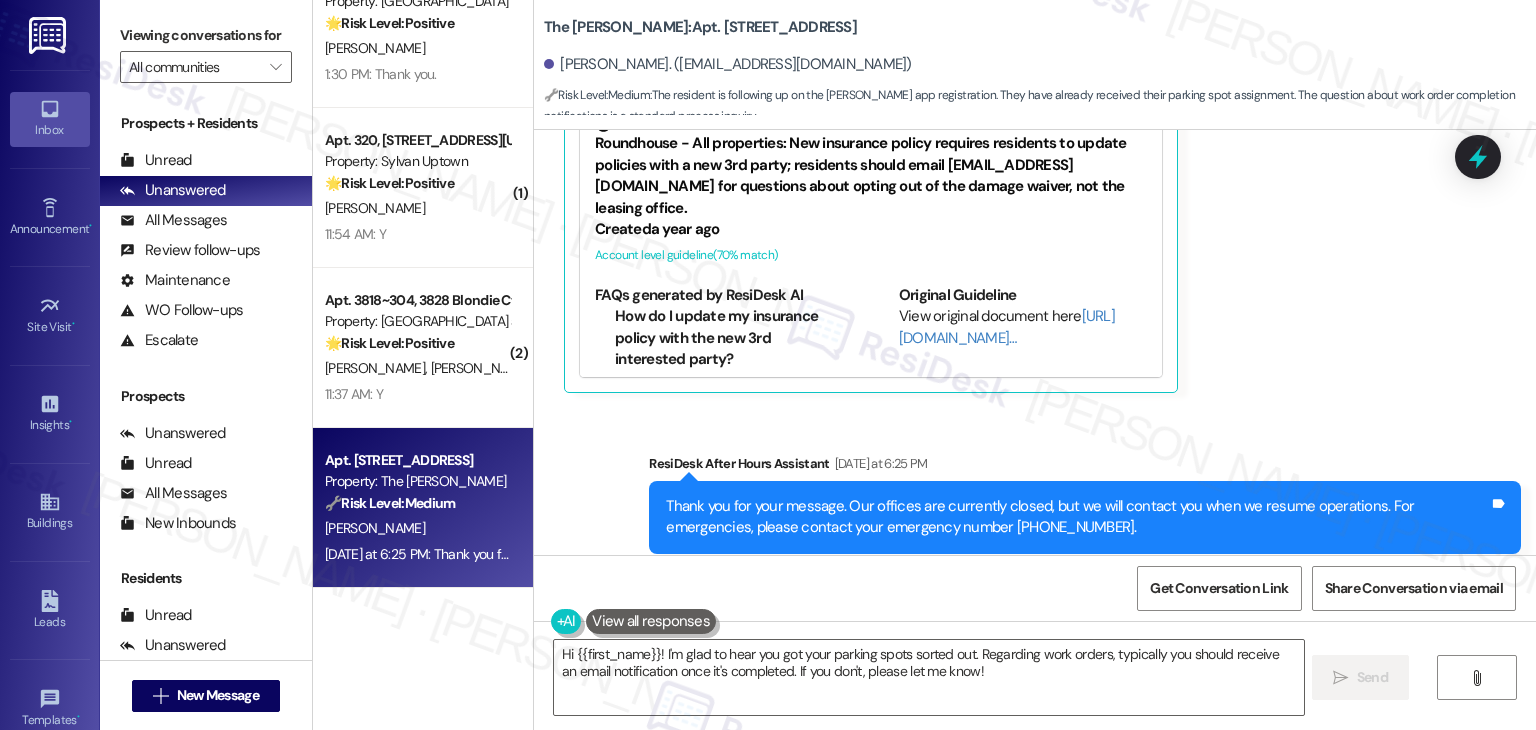 click on "Emily Francis Yesterday at 6:25 PM Hi Dottie! Thank you for getting back to me! I did hear back from the team. I was assigned a parking spot and a visitor spot! At this point, I'm only waiting for information on how to register for the app.  I had a quick question, concerning work orders being placed to maintenance , do I get an email notifying me once the order is completed? How does this usually work?  Tags and notes Tagged as:   Parking ,  Click to highlight conversations about Parking Maintenance ,  Click to highlight conversations about Maintenance Praise ,  Click to highlight conversations about Praise Parking issue ,  Click to highlight conversations about Parking issue Work order request ,  Click to highlight conversations about Work order request Call request Click to highlight conversations about Call request  Related guidelines Hide Suggestions Created  a year ago Account level guideline  ( 70 % match) FAQs generated by ResiDesk AI Can I opt out of the new damage waiver policy? Original Guideline" at bounding box center (1000, 141) 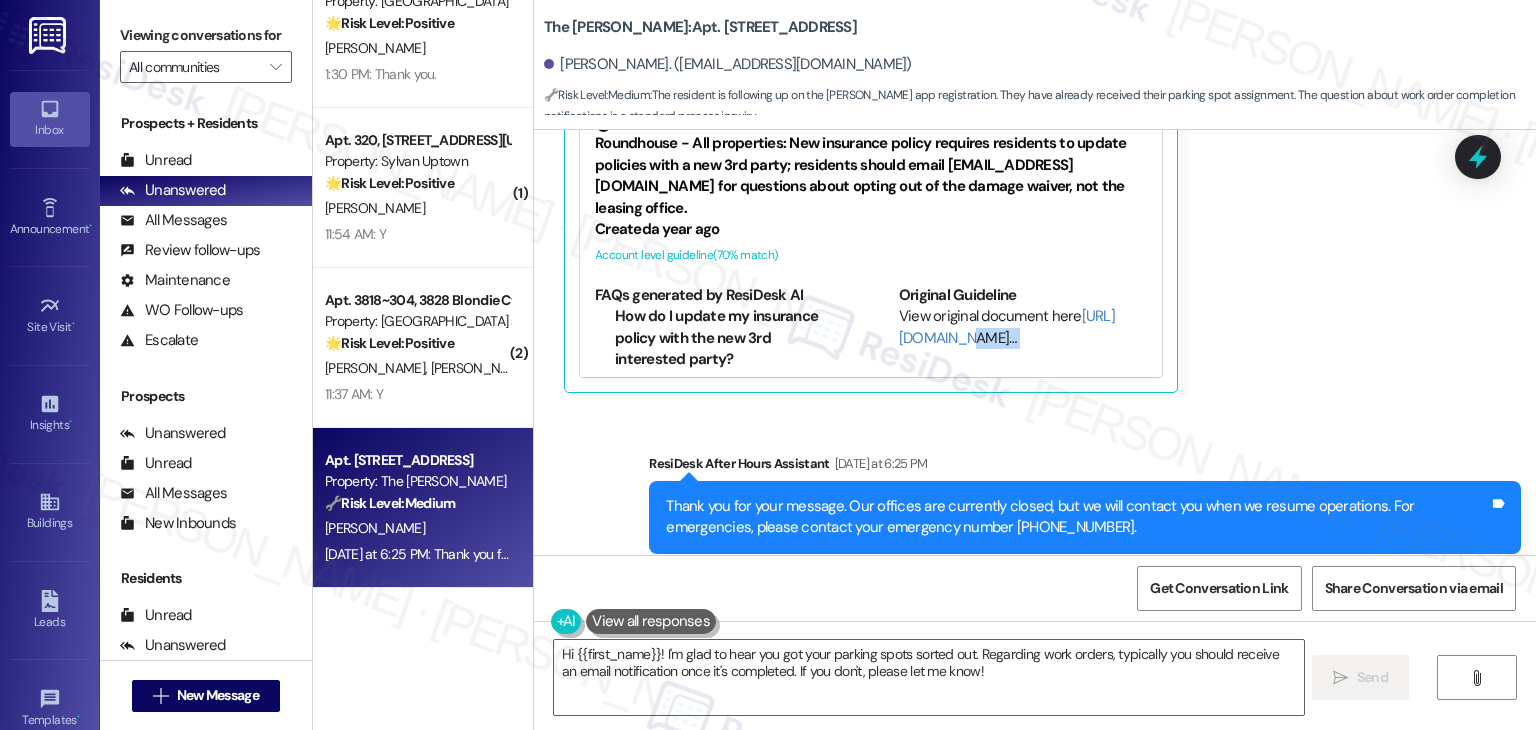 click on "Emily Francis Yesterday at 6:25 PM Hi Dottie! Thank you for getting back to me! I did hear back from the team. I was assigned a parking spot and a visitor spot! At this point, I'm only waiting for information on how to register for the app.  I had a quick question, concerning work orders being placed to maintenance , do I get an email notifying me once the order is completed? How does this usually work?  Tags and notes Tagged as:   Parking ,  Click to highlight conversations about Parking Maintenance ,  Click to highlight conversations about Maintenance Praise ,  Click to highlight conversations about Praise Parking issue ,  Click to highlight conversations about Parking issue Work order request ,  Click to highlight conversations about Work order request Call request Click to highlight conversations about Call request  Related guidelines Hide Suggestions Created  a year ago Account level guideline  ( 70 % match) FAQs generated by ResiDesk AI Can I opt out of the new damage waiver policy? Original Guideline" at bounding box center [1000, 141] 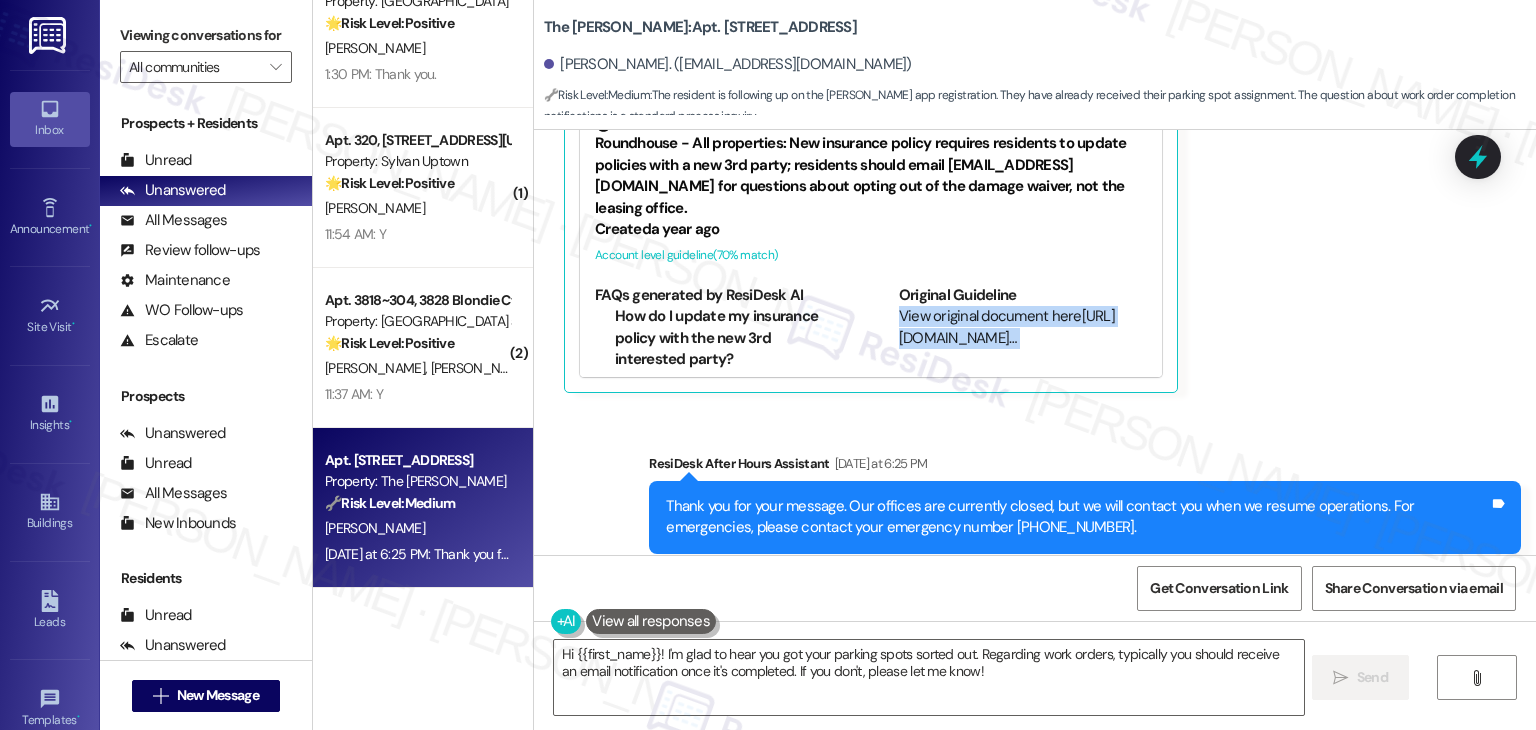 click on "Emily Francis Yesterday at 6:25 PM Hi Dottie! Thank you for getting back to me! I did hear back from the team. I was assigned a parking spot and a visitor spot! At this point, I'm only waiting for information on how to register for the app.  I had a quick question, concerning work orders being placed to maintenance , do I get an email notifying me once the order is completed? How does this usually work?  Tags and notes Tagged as:   Parking ,  Click to highlight conversations about Parking Maintenance ,  Click to highlight conversations about Maintenance Praise ,  Click to highlight conversations about Praise Parking issue ,  Click to highlight conversations about Parking issue Work order request ,  Click to highlight conversations about Work order request Call request Click to highlight conversations about Call request  Related guidelines Hide Suggestions Created  a year ago Account level guideline  ( 70 % match) FAQs generated by ResiDesk AI Can I opt out of the new damage waiver policy? Original Guideline" at bounding box center (1000, 141) 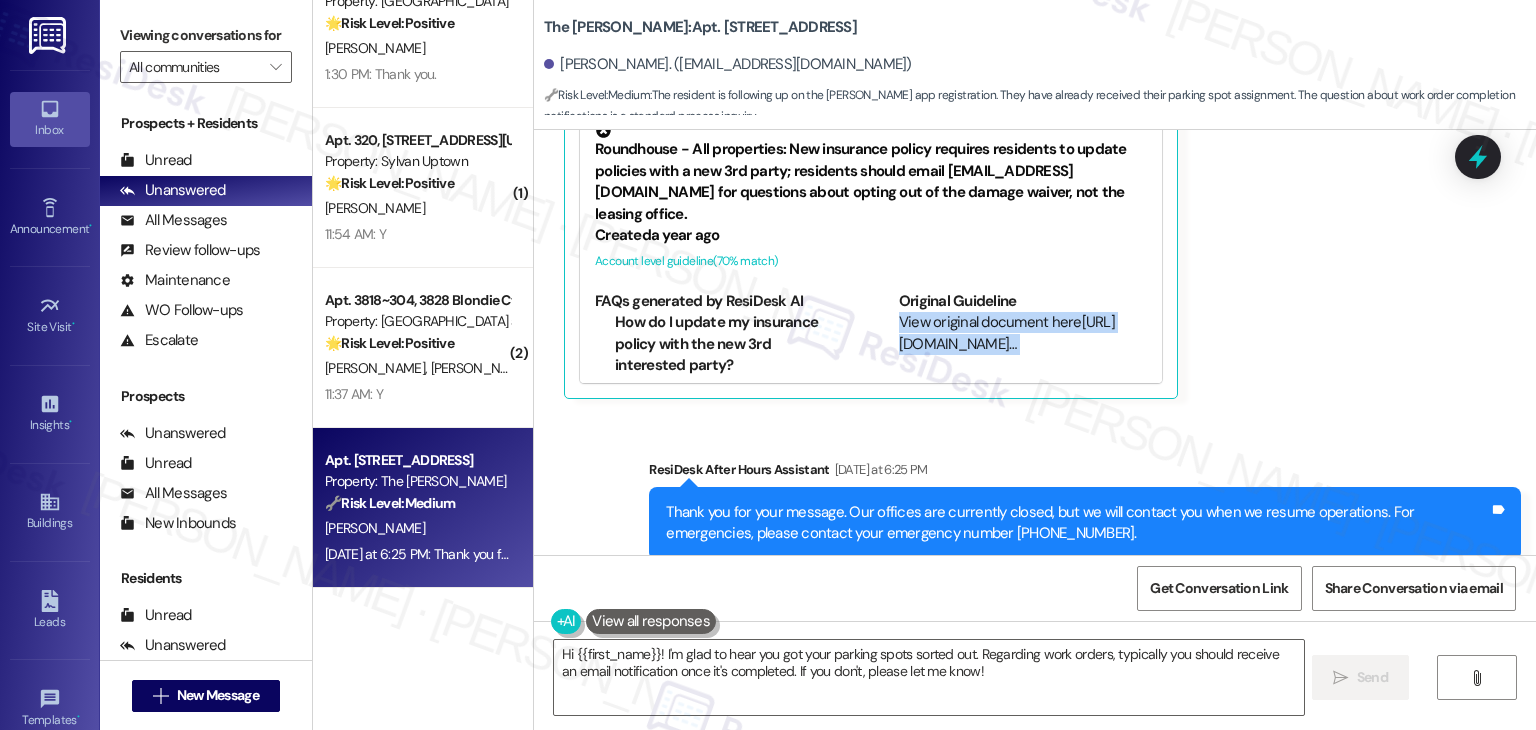scroll, scrollTop: 3148, scrollLeft: 0, axis: vertical 